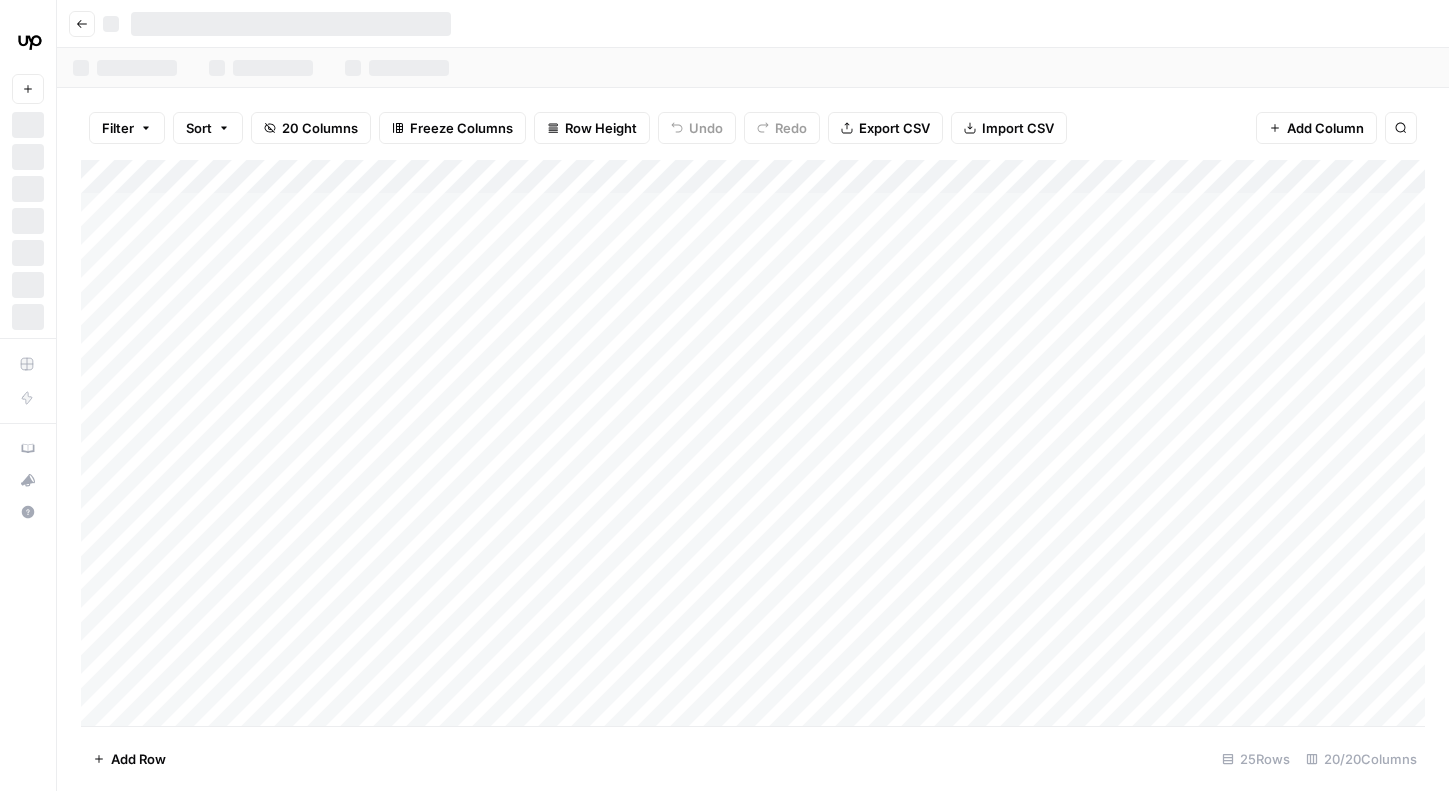 scroll, scrollTop: 0, scrollLeft: 0, axis: both 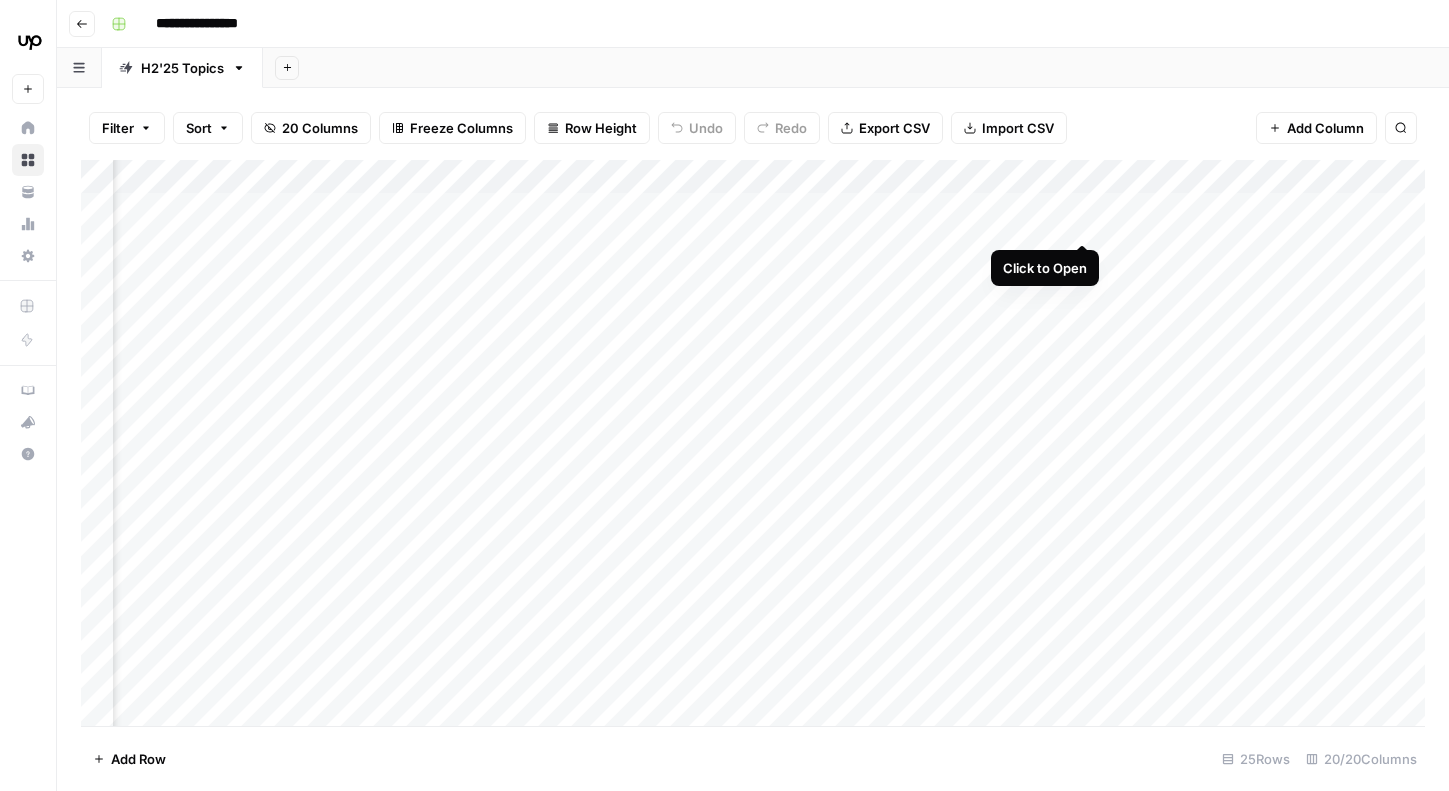 click on "Add Column" at bounding box center [753, 443] 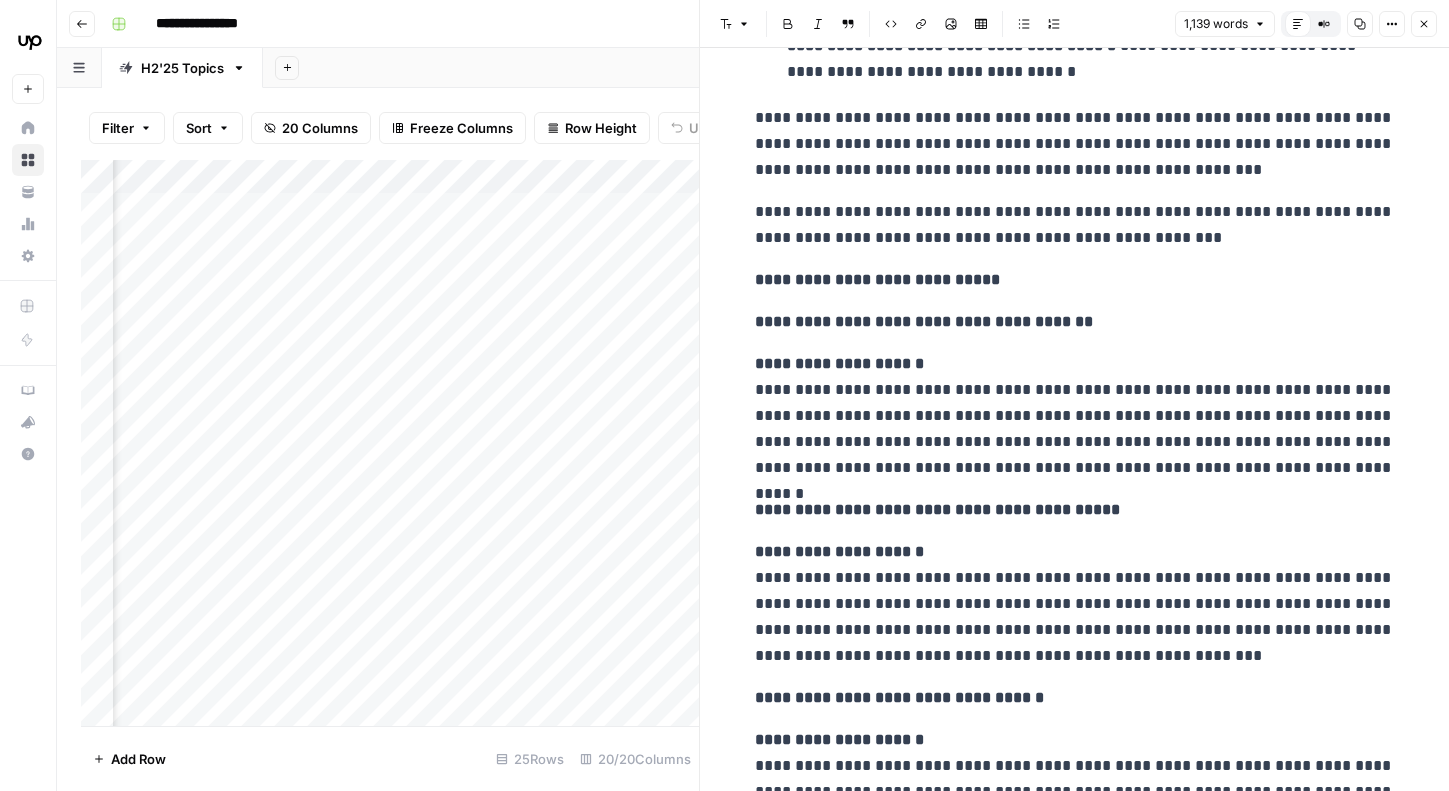 scroll, scrollTop: 4892, scrollLeft: 0, axis: vertical 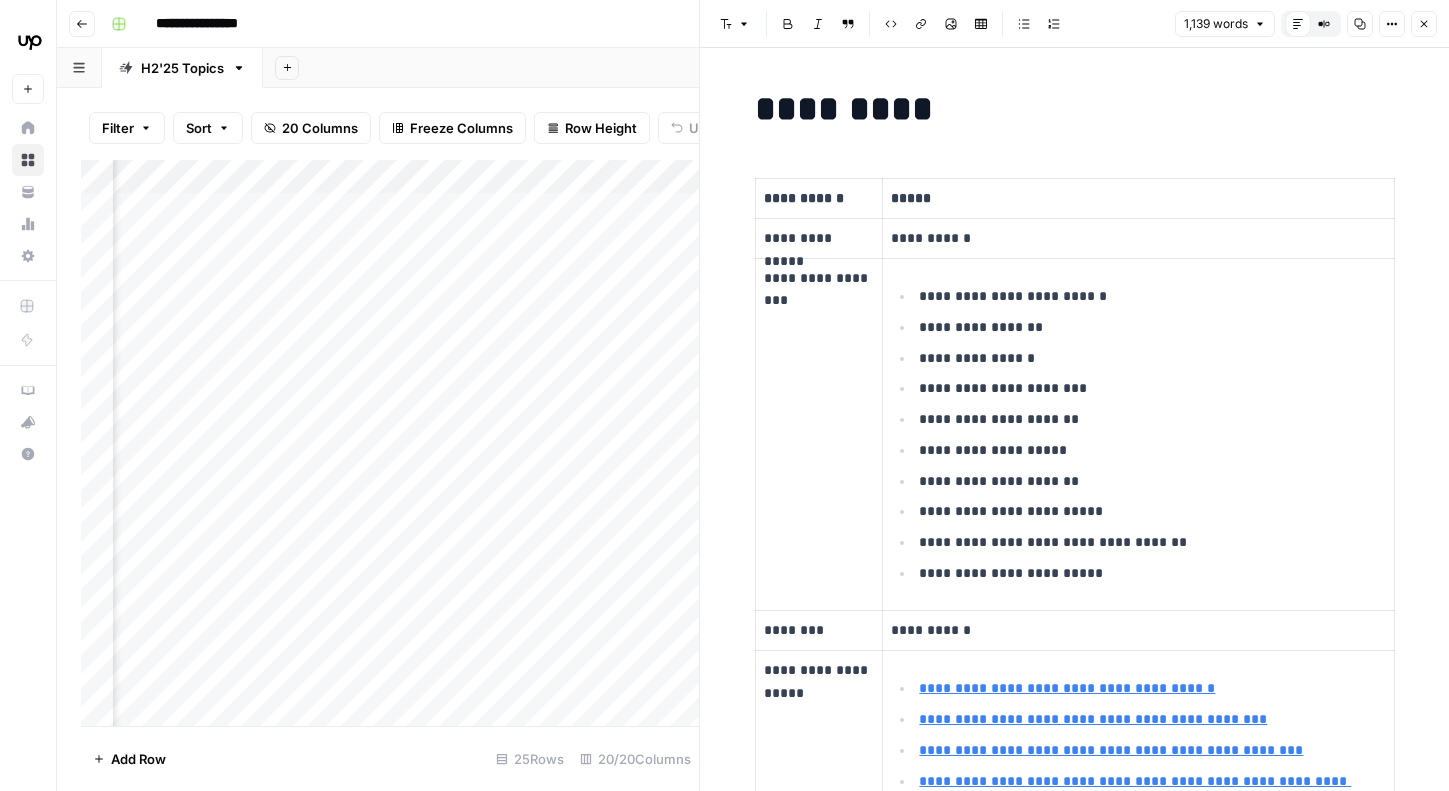 click on "Close" at bounding box center [1424, 24] 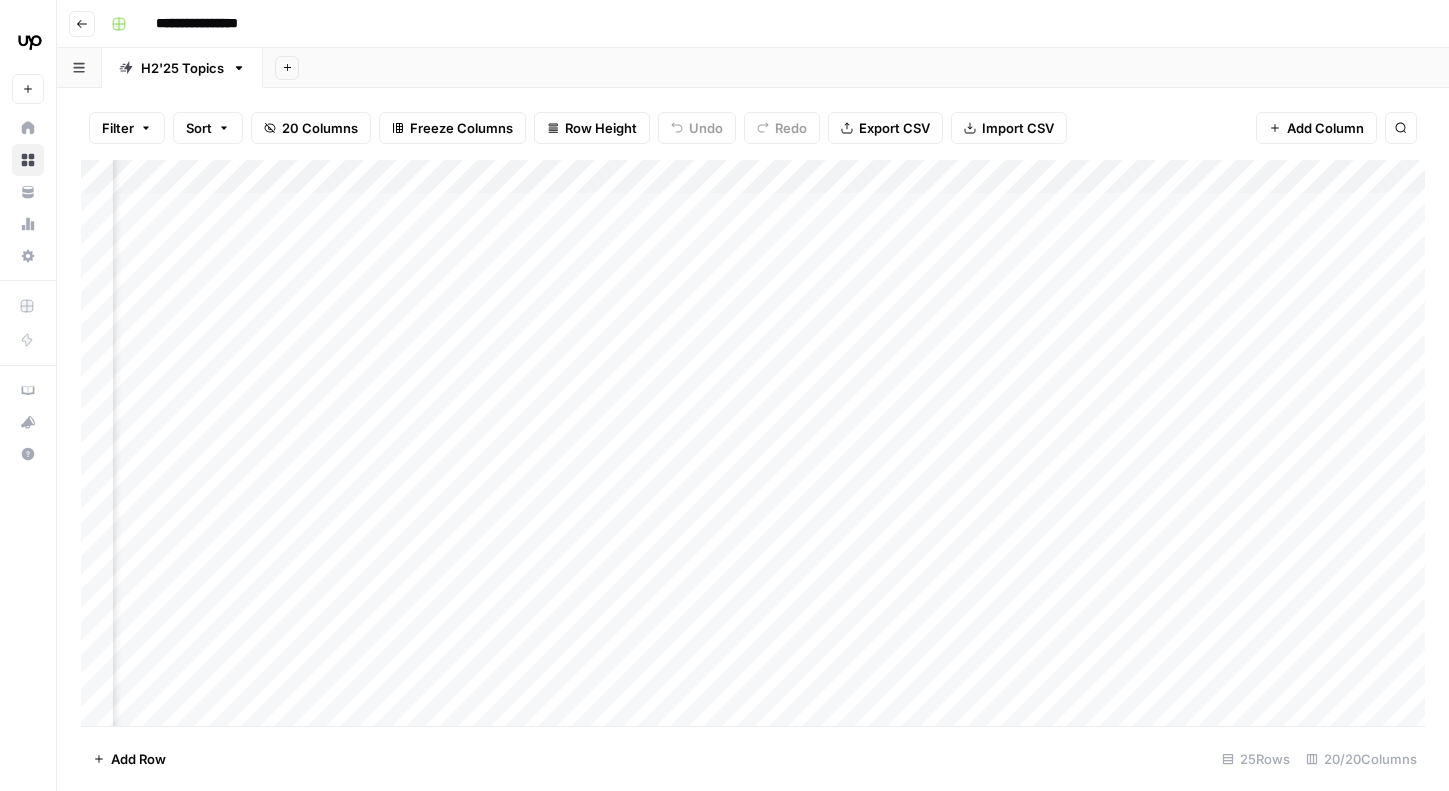 scroll, scrollTop: 0, scrollLeft: 1043, axis: horizontal 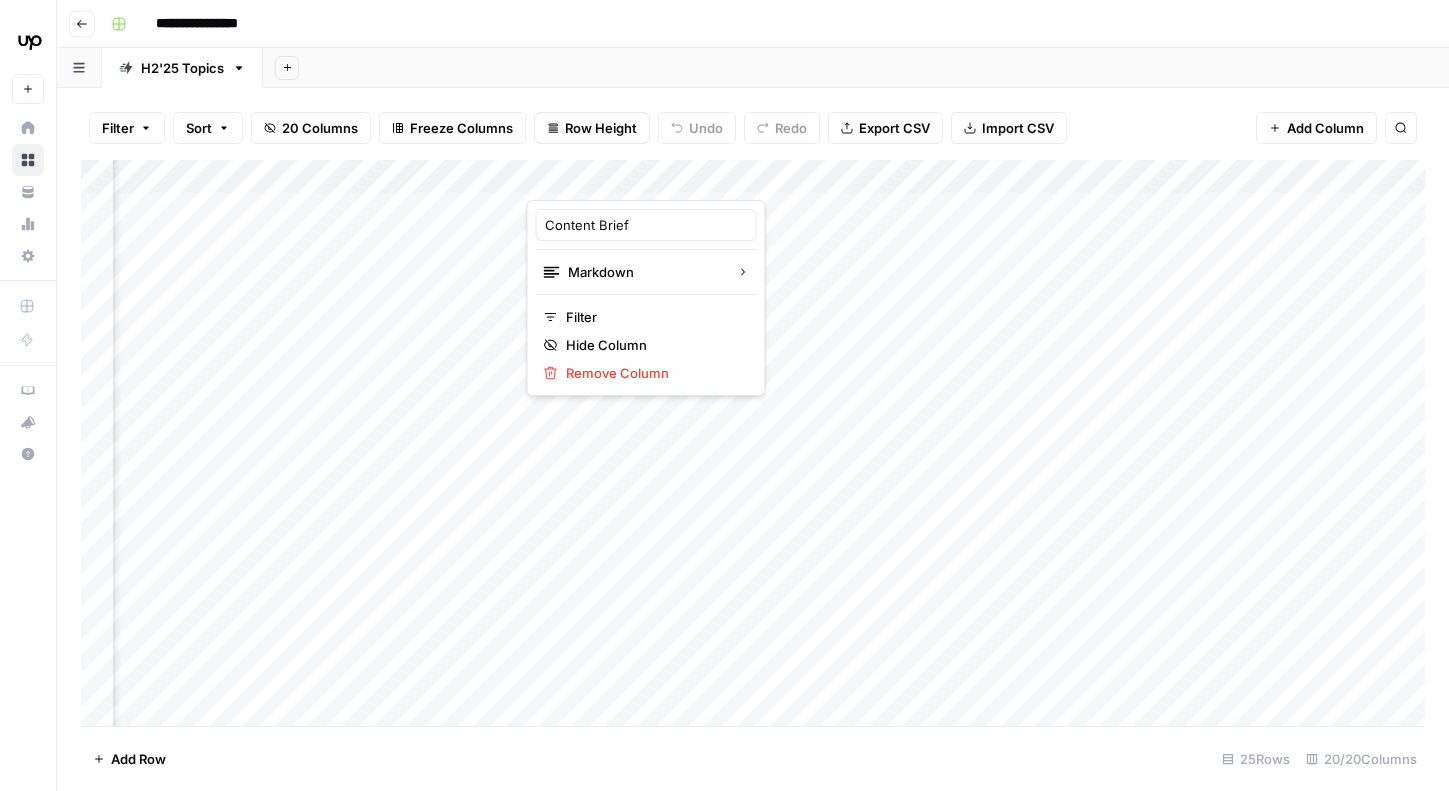 click on "Add Sheet" at bounding box center (856, 68) 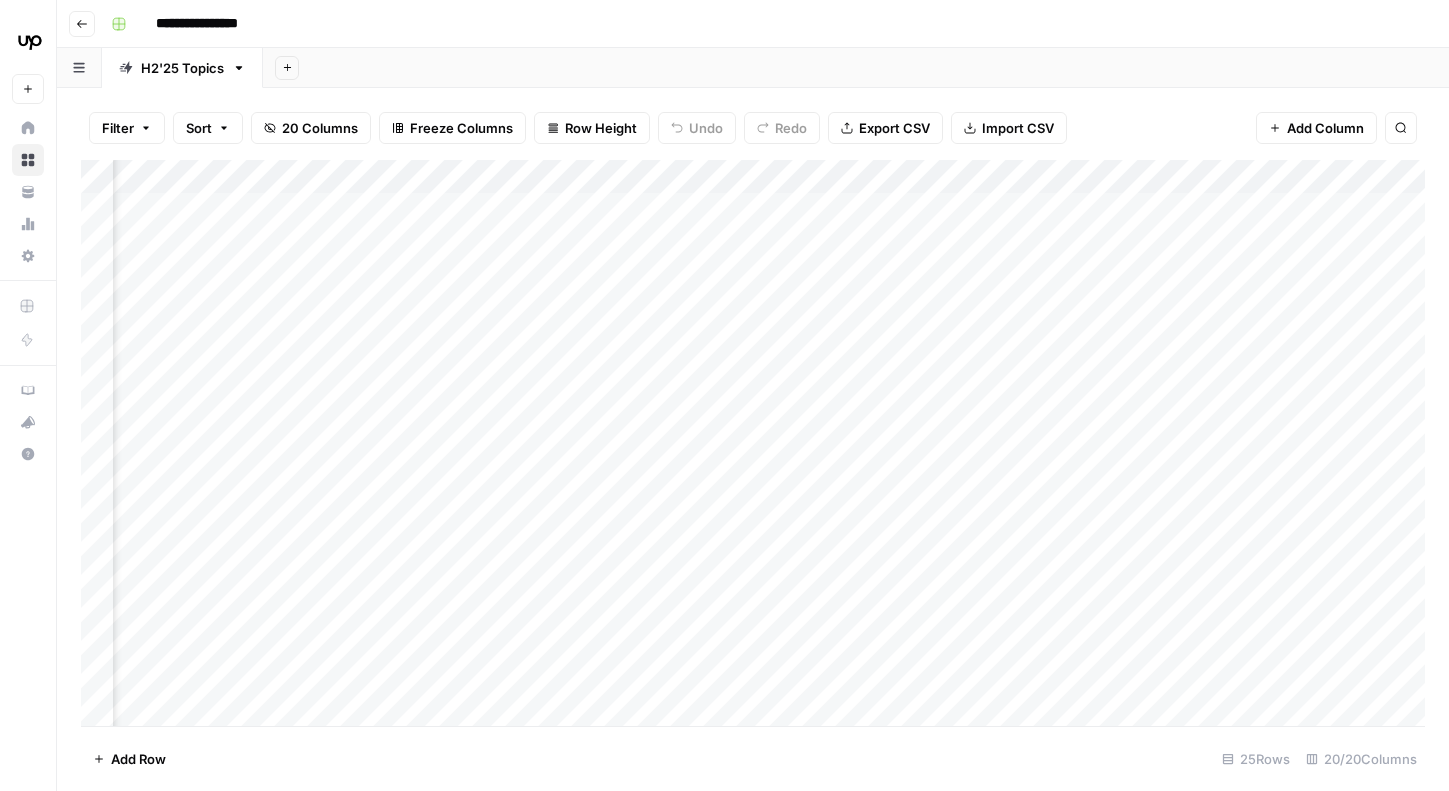 scroll, scrollTop: 0, scrollLeft: 301, axis: horizontal 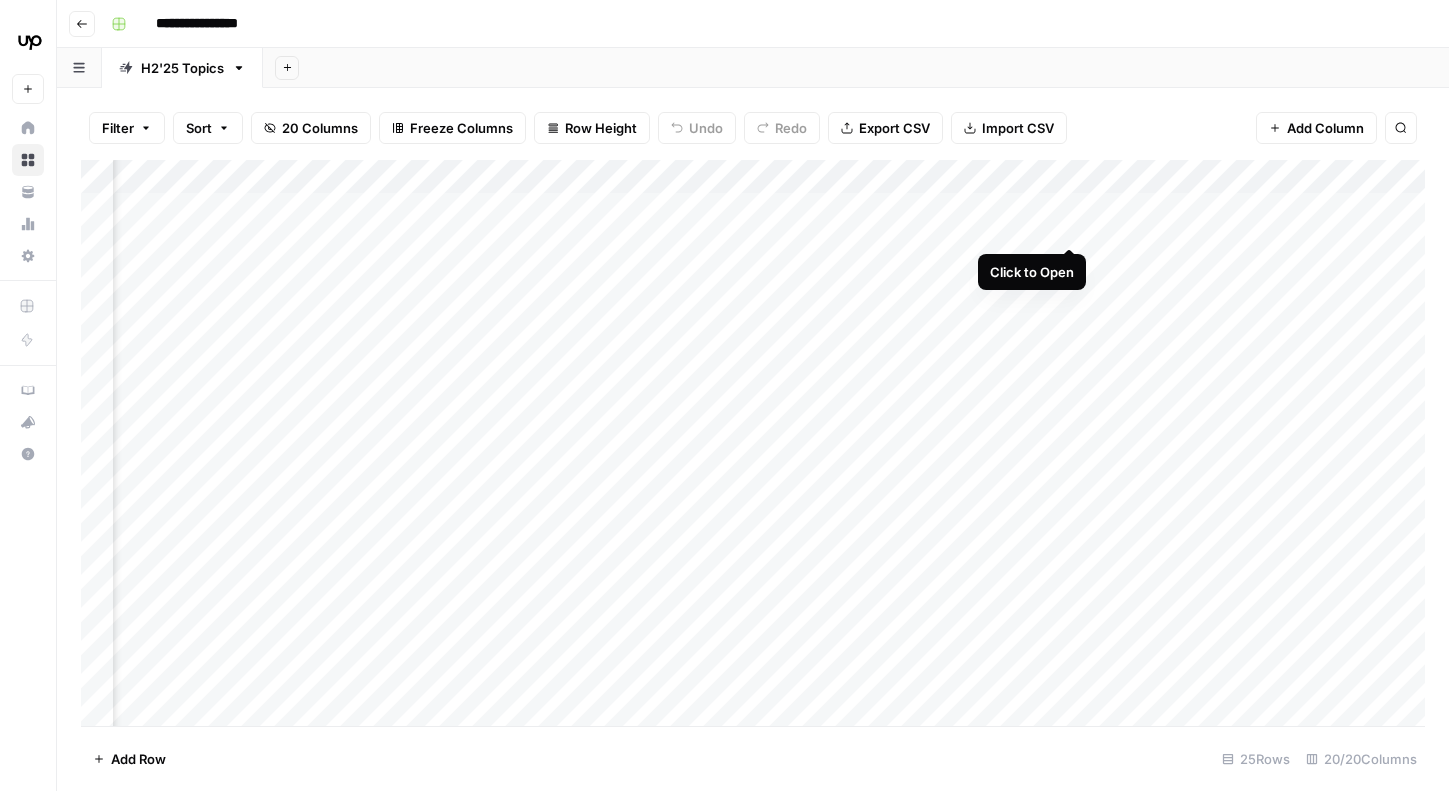 click on "Add Column" at bounding box center (753, 443) 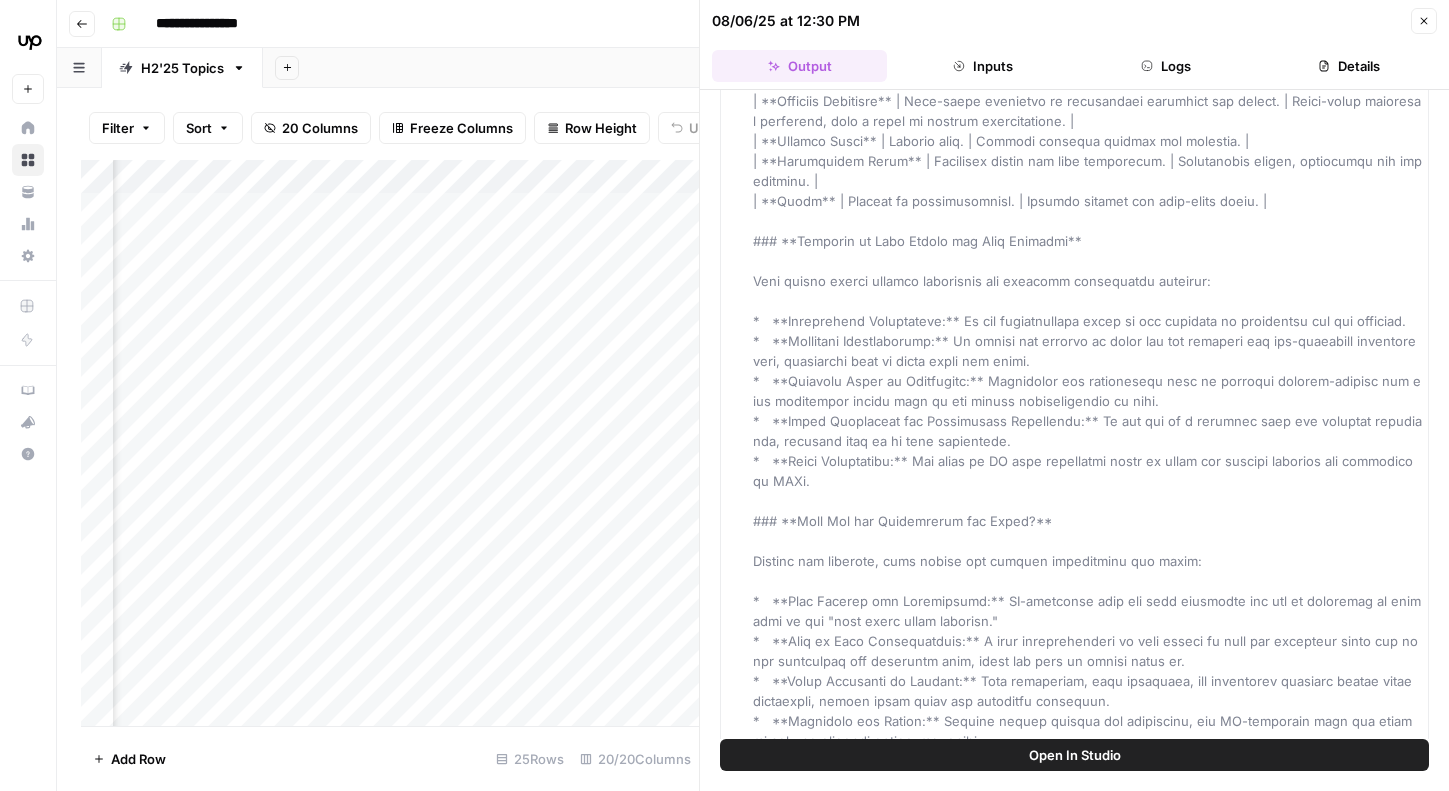 scroll, scrollTop: 11217, scrollLeft: 0, axis: vertical 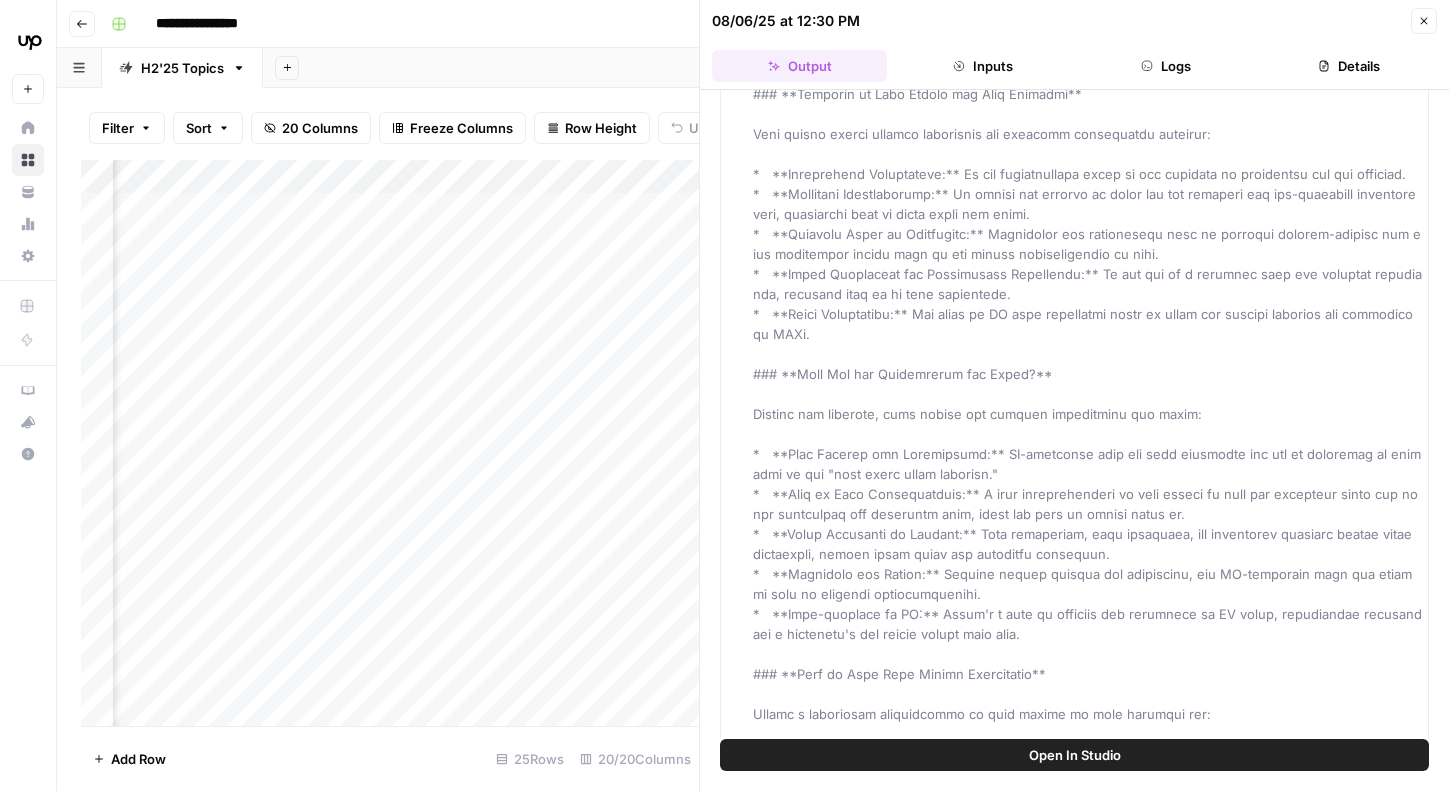 click 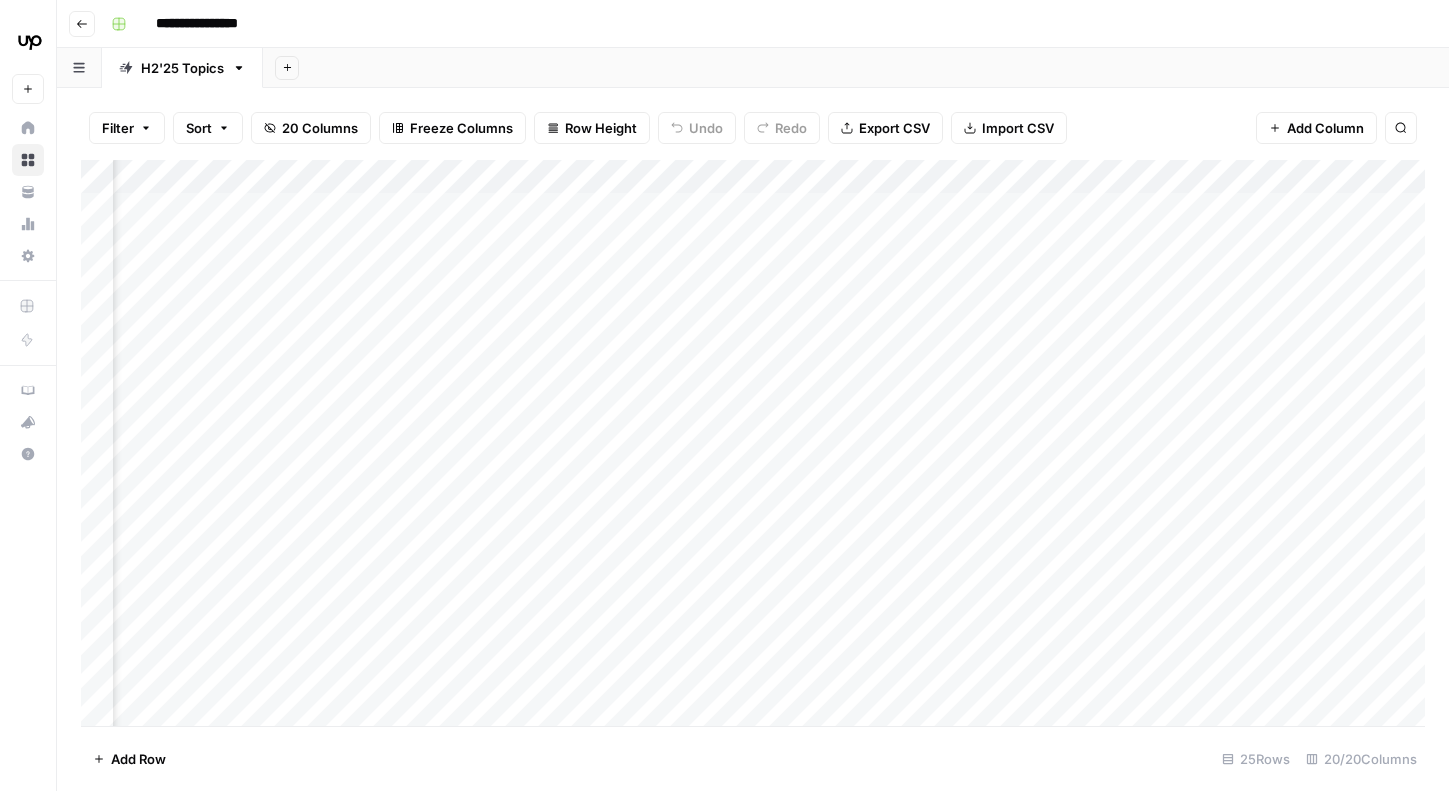 scroll, scrollTop: 0, scrollLeft: 1898, axis: horizontal 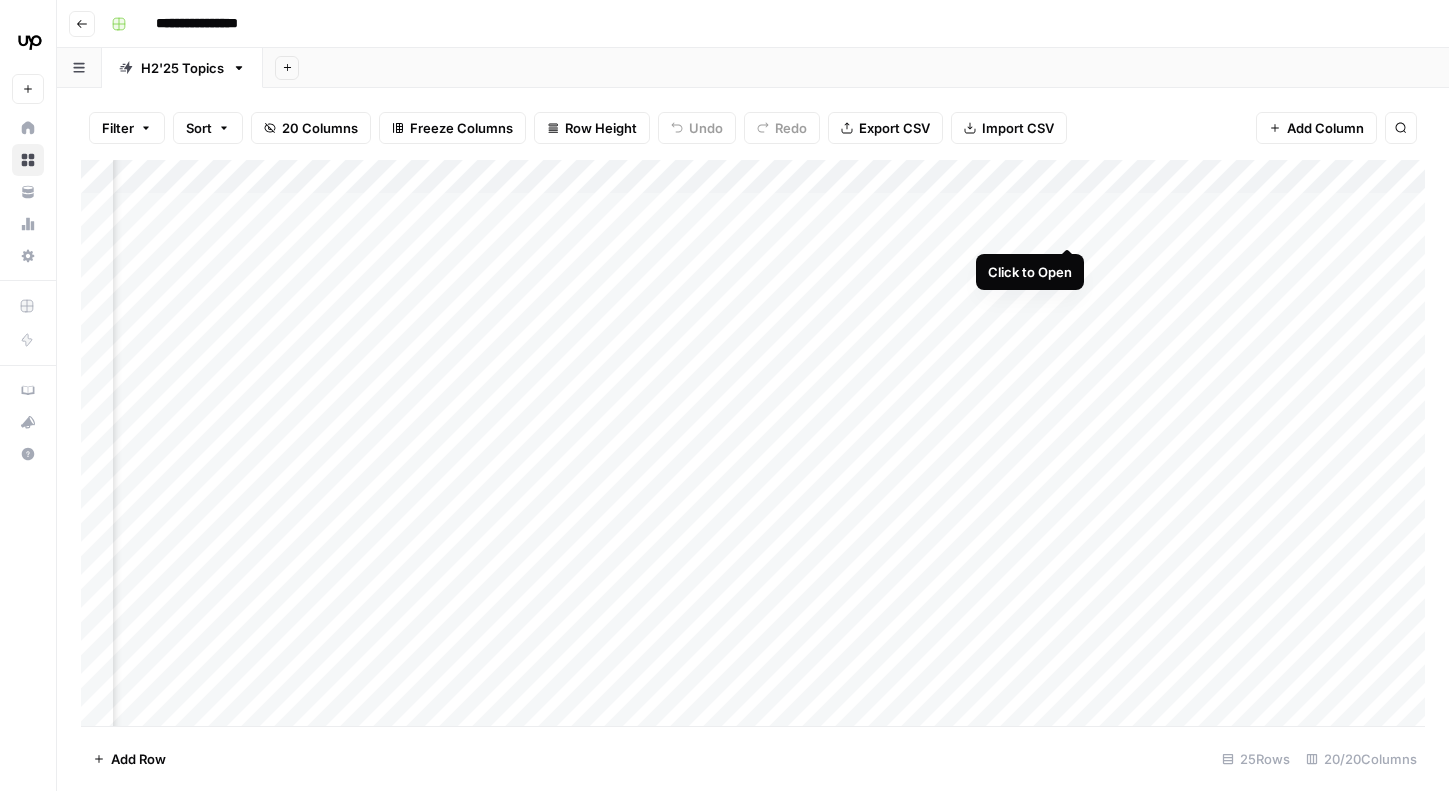 click on "Add Column" at bounding box center [753, 443] 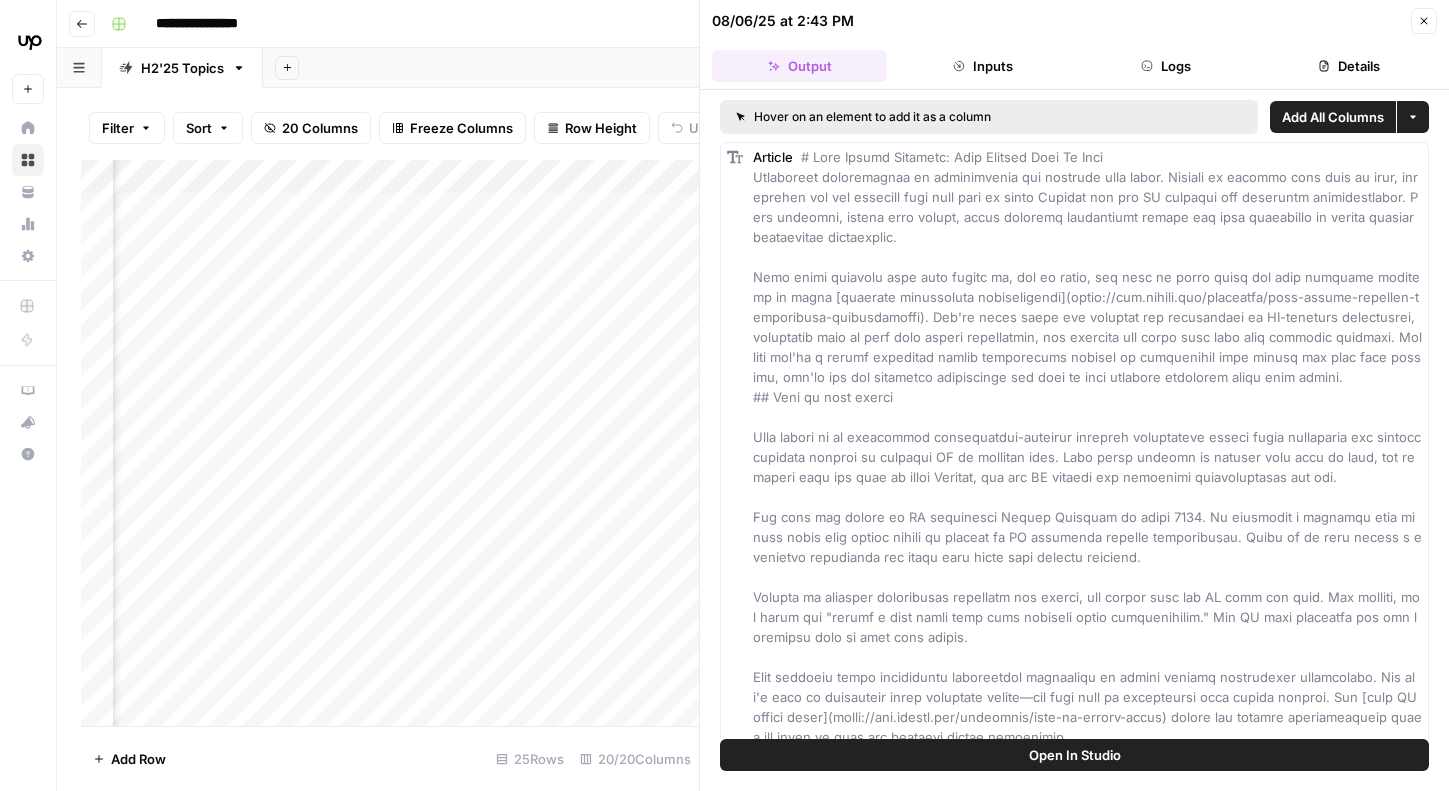 click 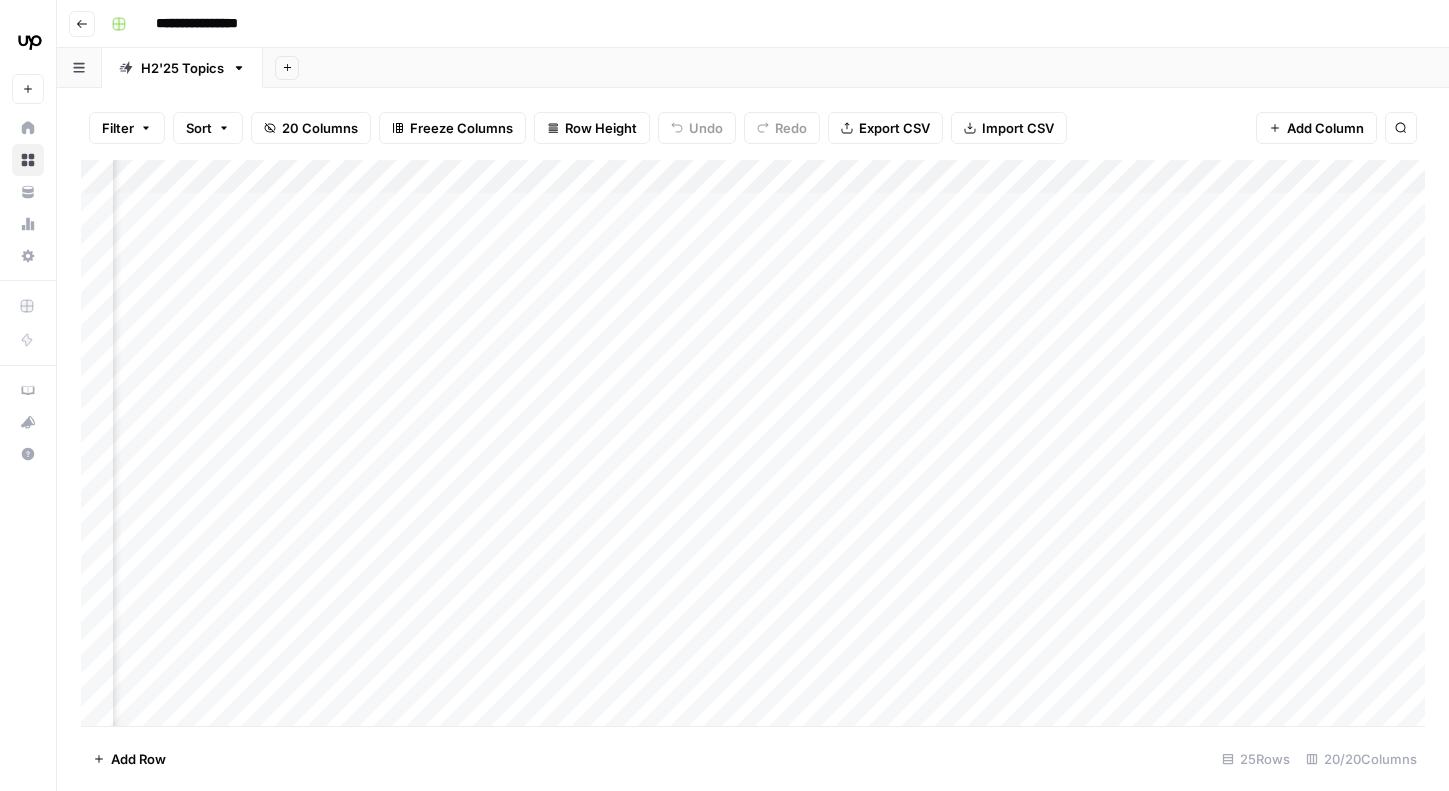 scroll, scrollTop: 0, scrollLeft: 2374, axis: horizontal 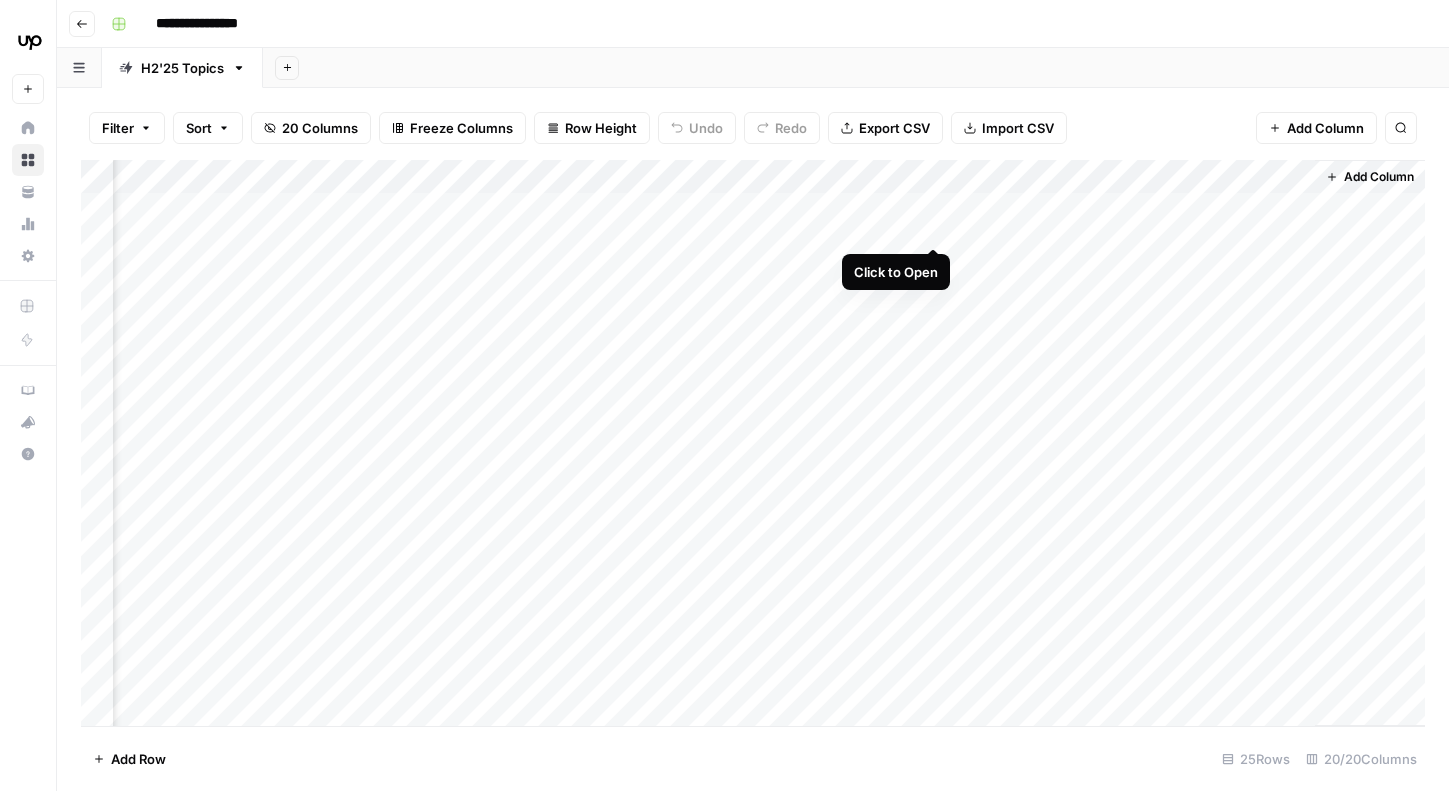 click on "Add Column" at bounding box center [753, 443] 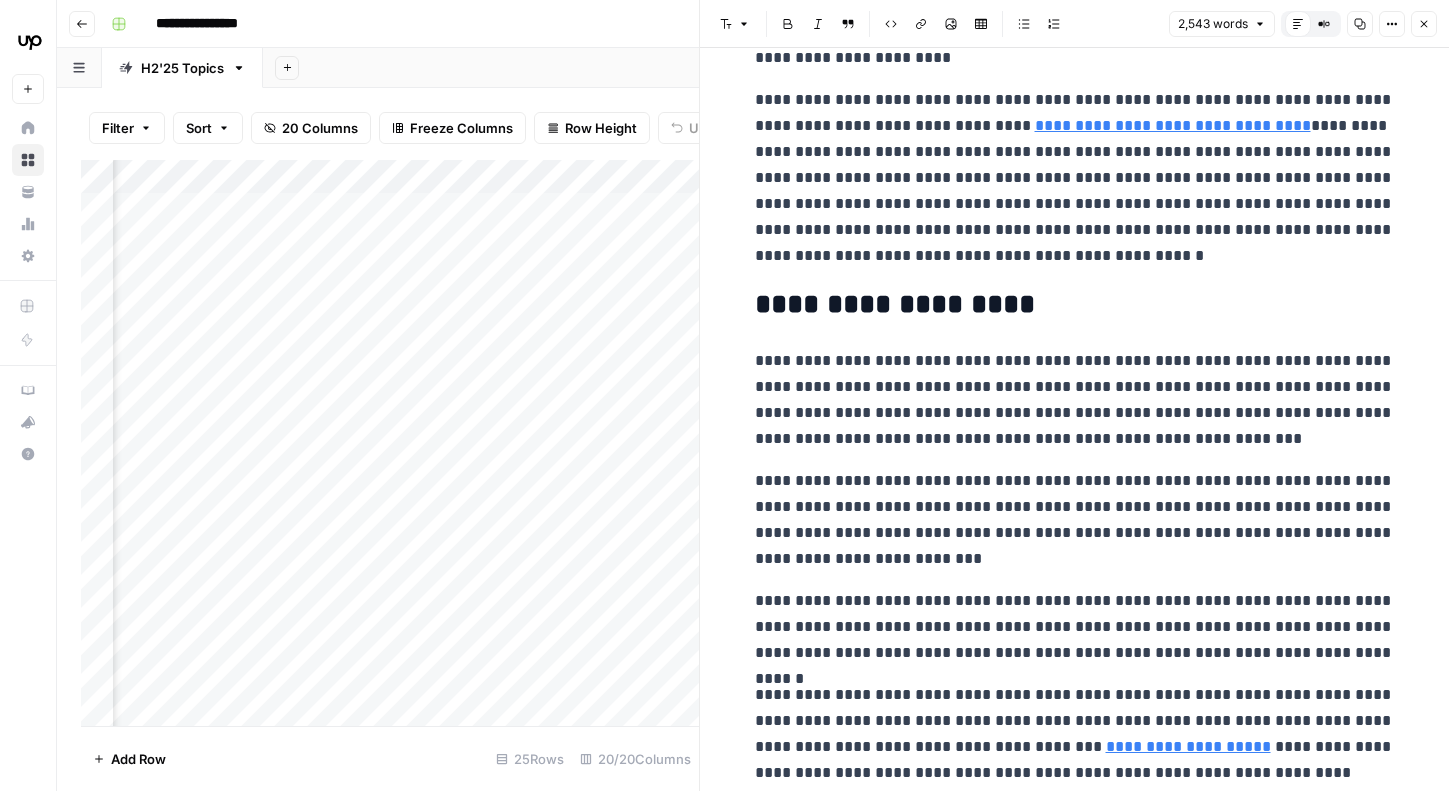 scroll, scrollTop: 272, scrollLeft: 0, axis: vertical 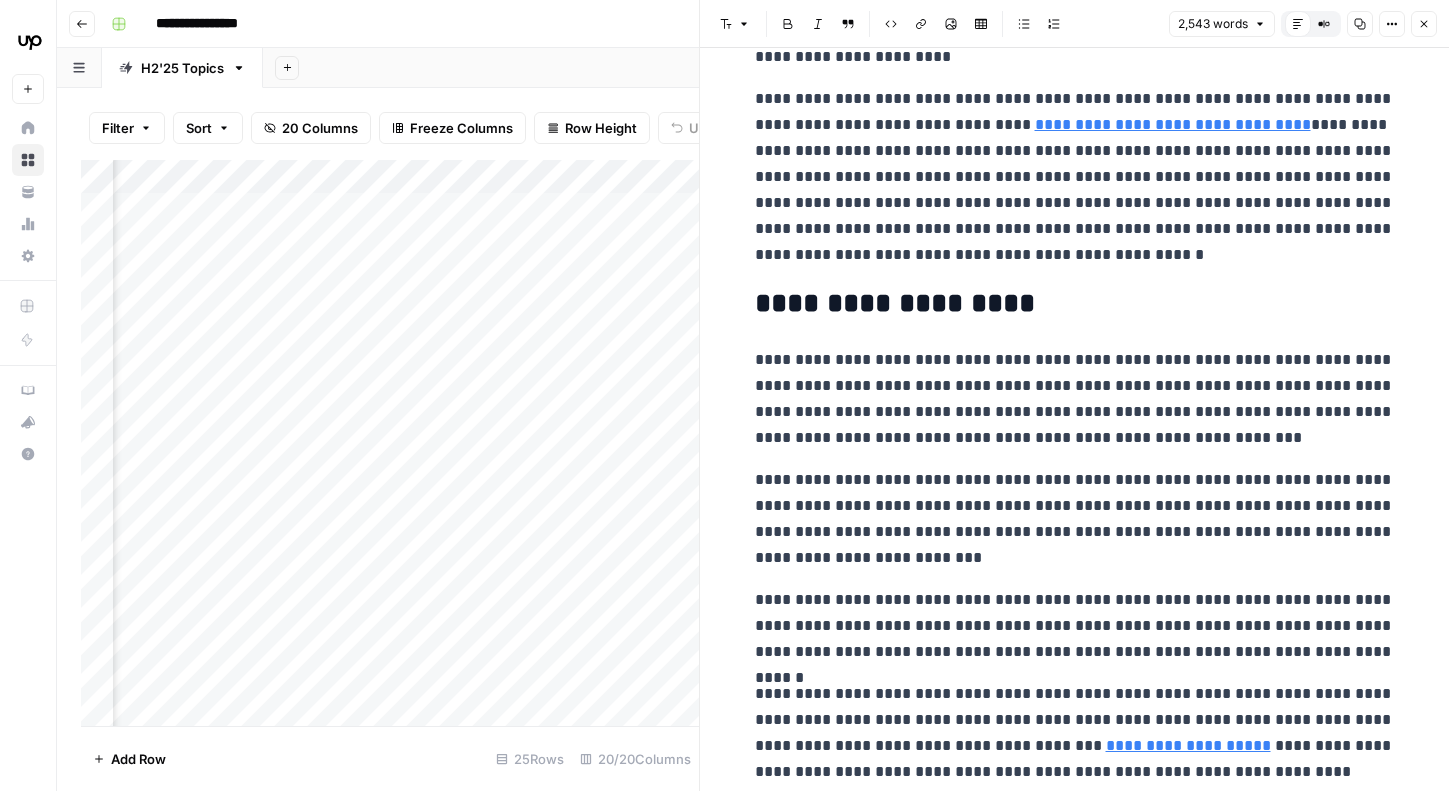 click on "**********" at bounding box center (1075, 4326) 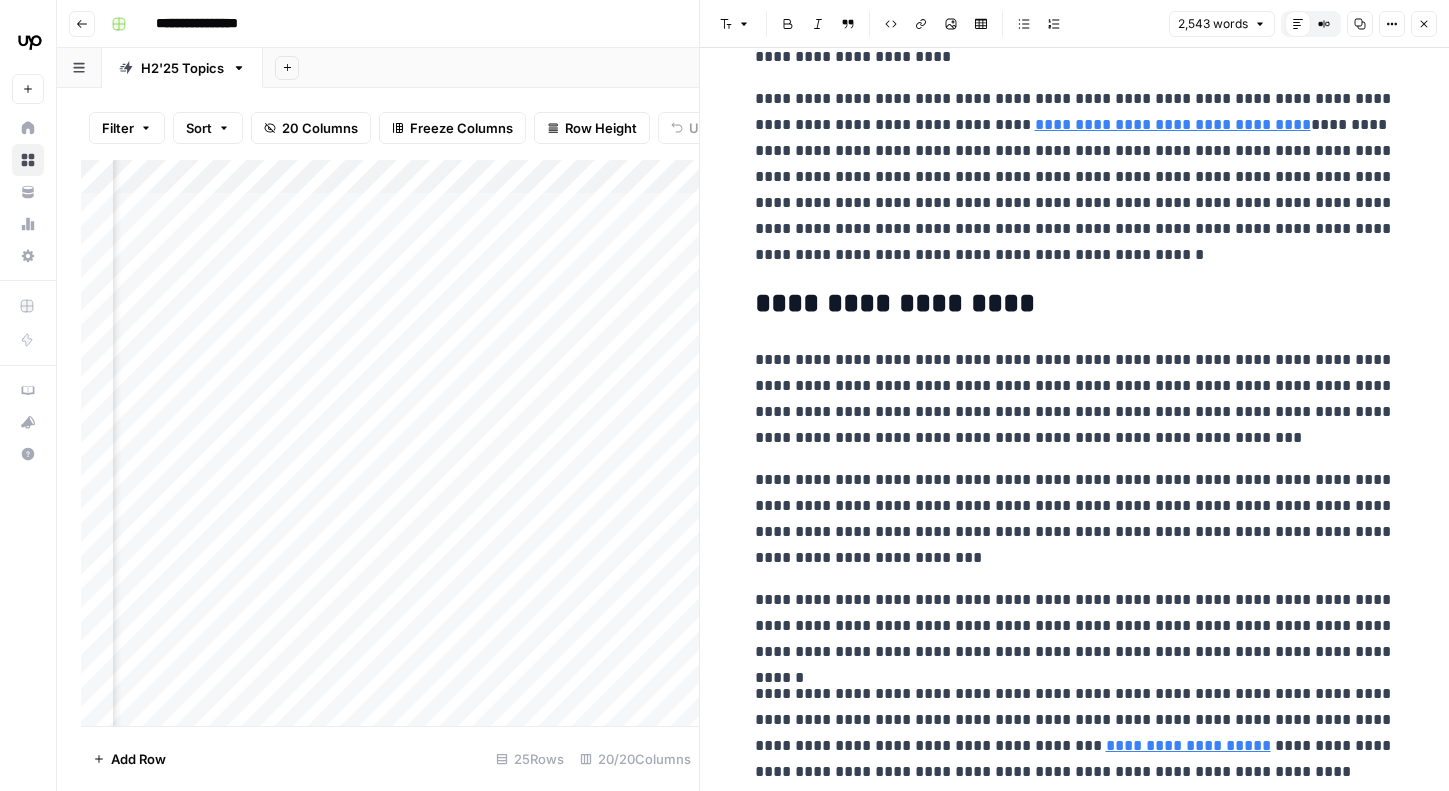 click on "**********" at bounding box center [1075, 304] 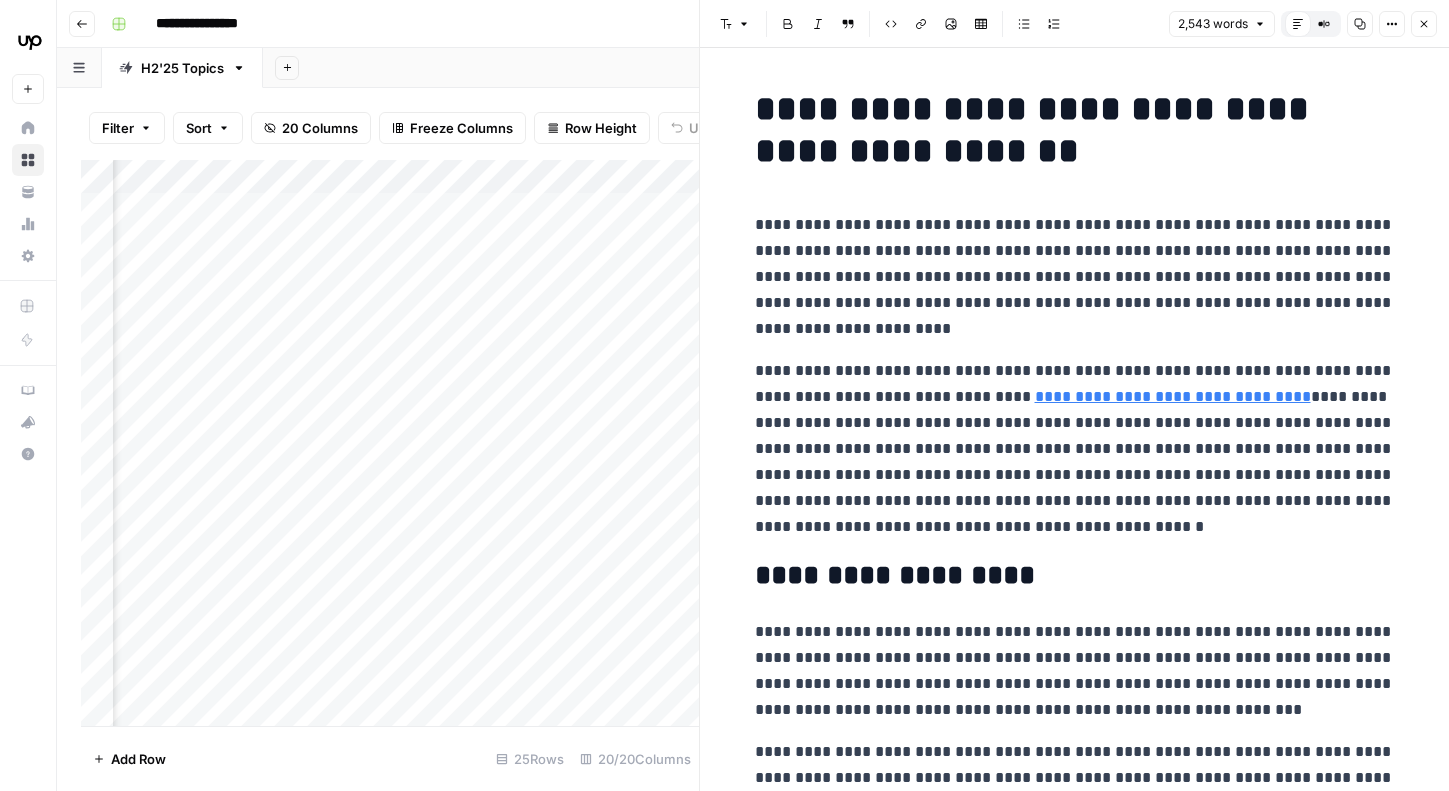 click on "**********" at bounding box center [1075, 277] 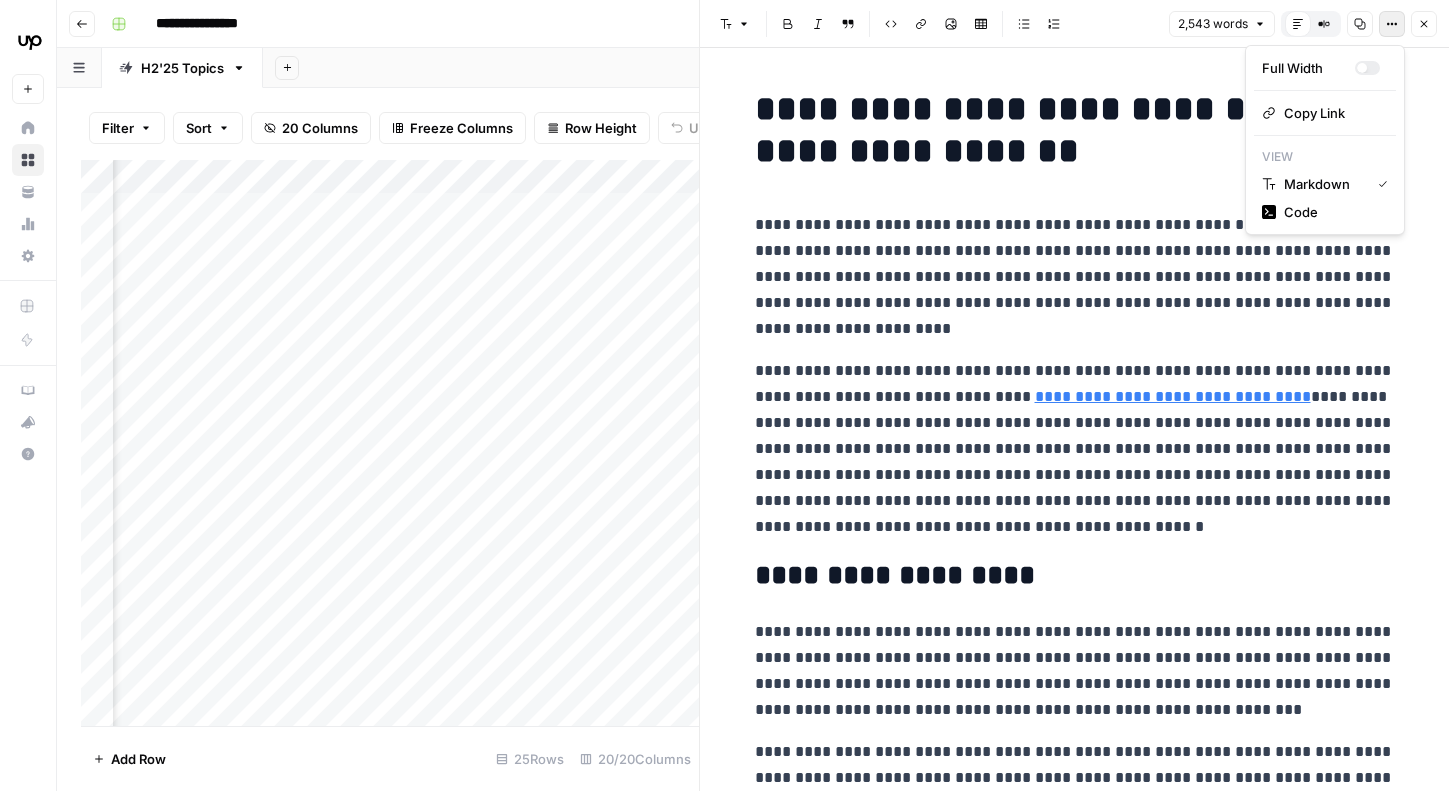 click on "**********" at bounding box center [1075, 4598] 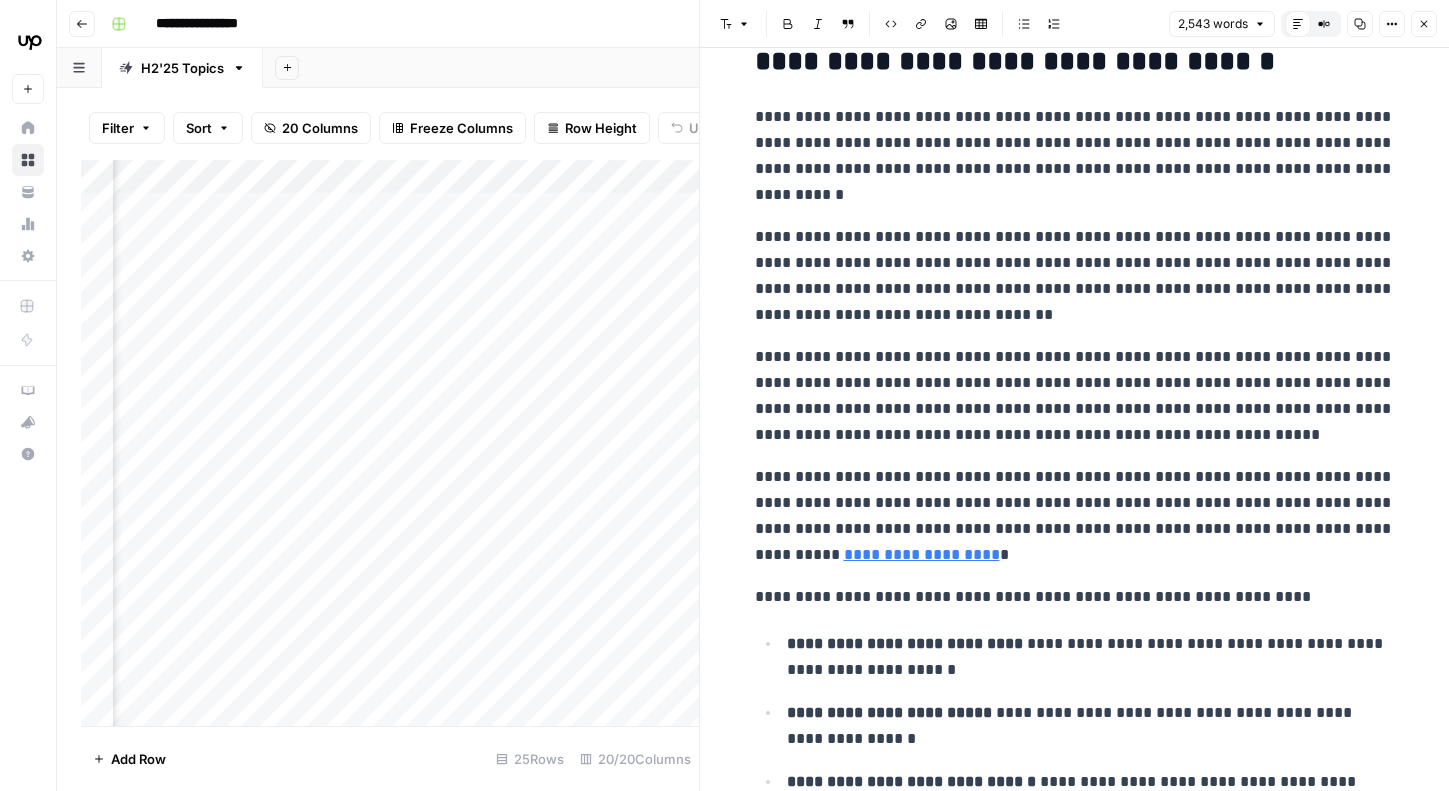 scroll, scrollTop: 5346, scrollLeft: 0, axis: vertical 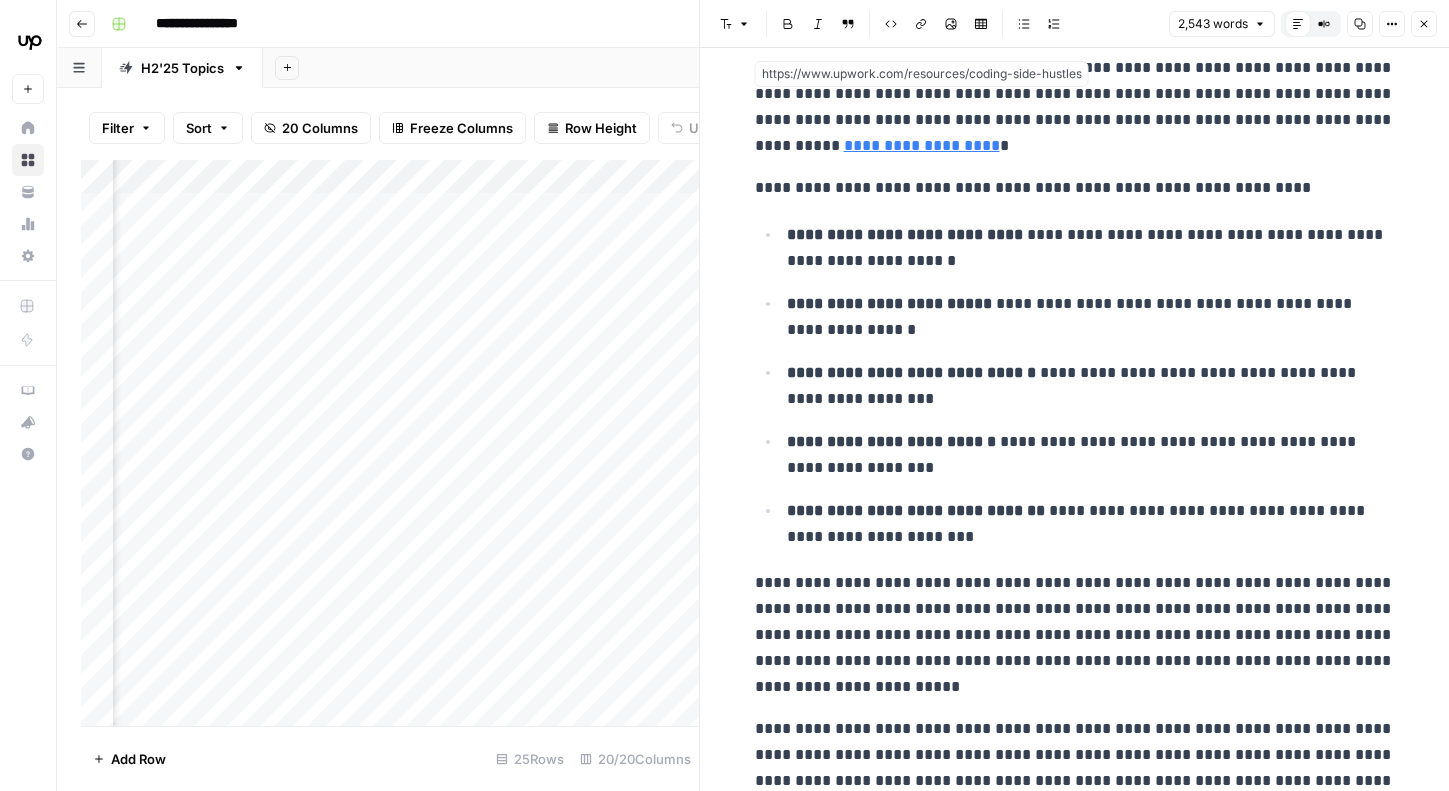click on "**********" at bounding box center [922, 145] 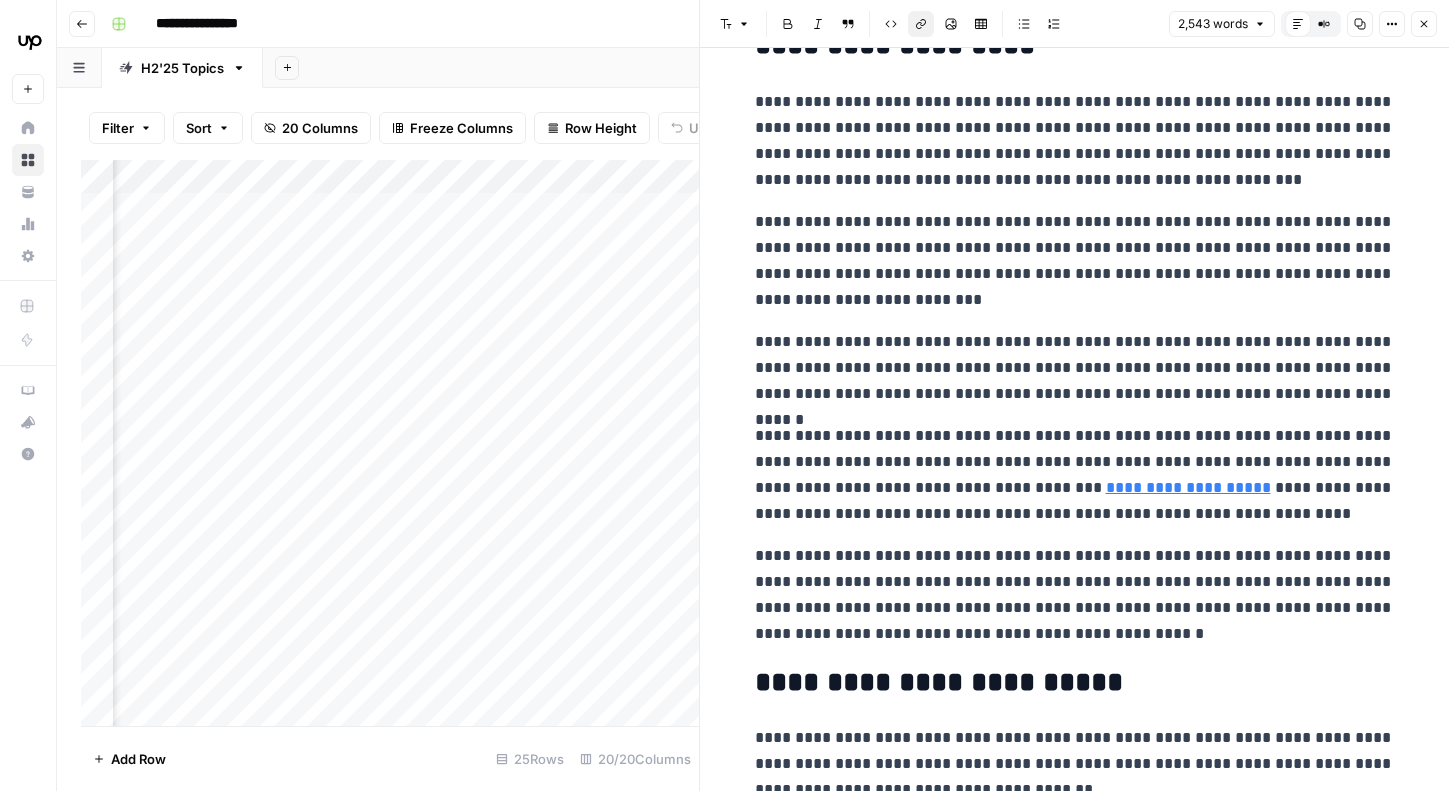 scroll, scrollTop: 0, scrollLeft: 0, axis: both 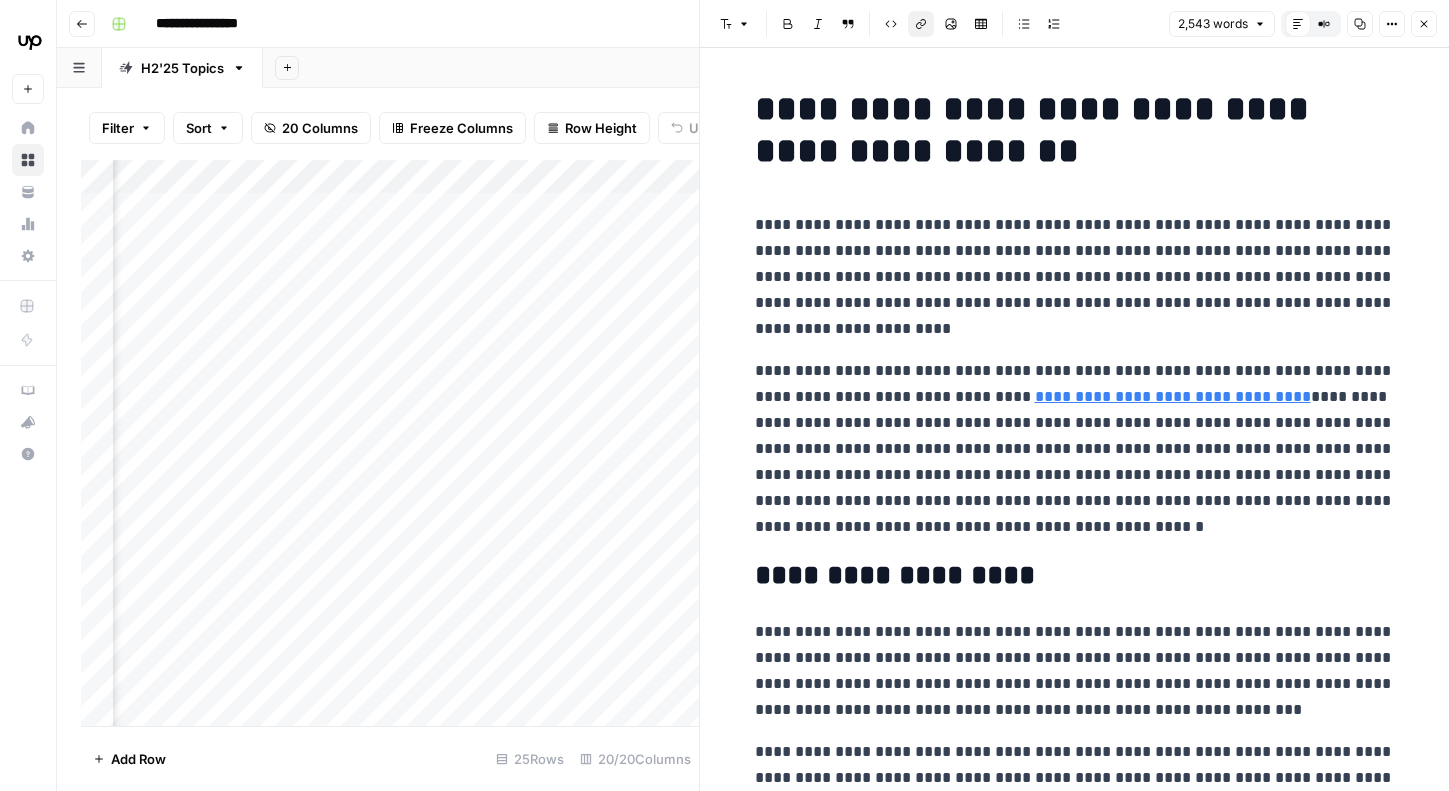 click on "**********" at bounding box center (1075, 4598) 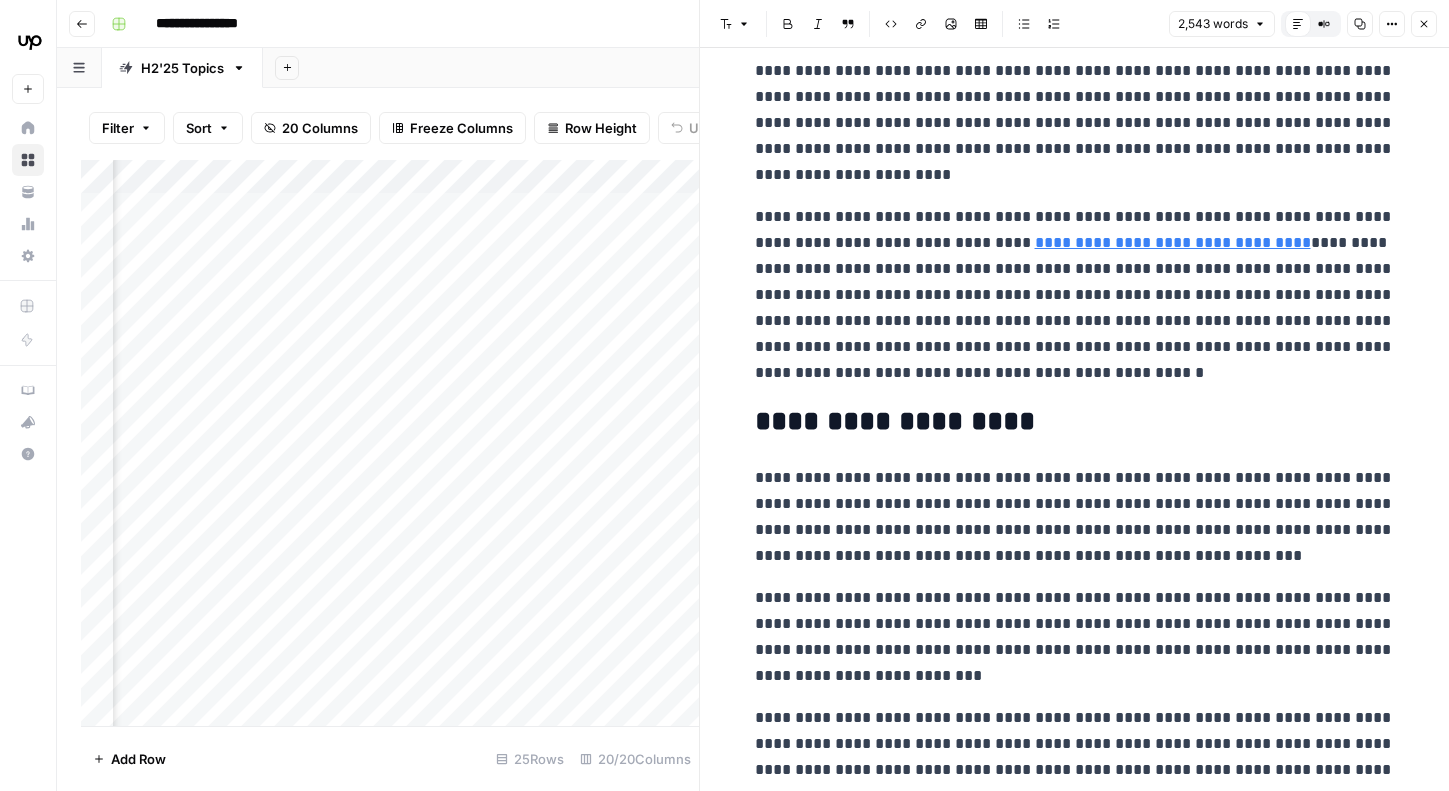 scroll, scrollTop: 0, scrollLeft: 0, axis: both 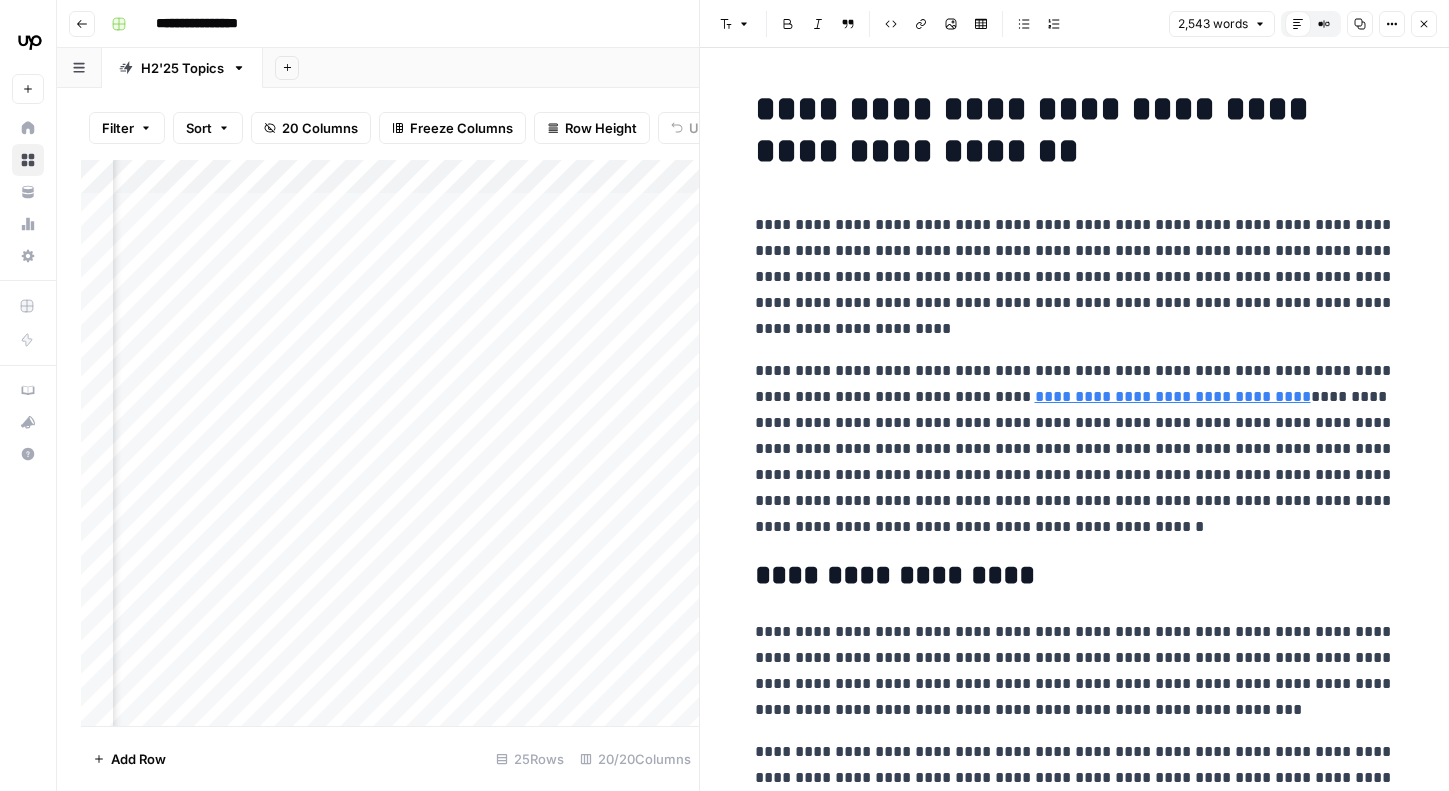 click on "Close" at bounding box center (1424, 24) 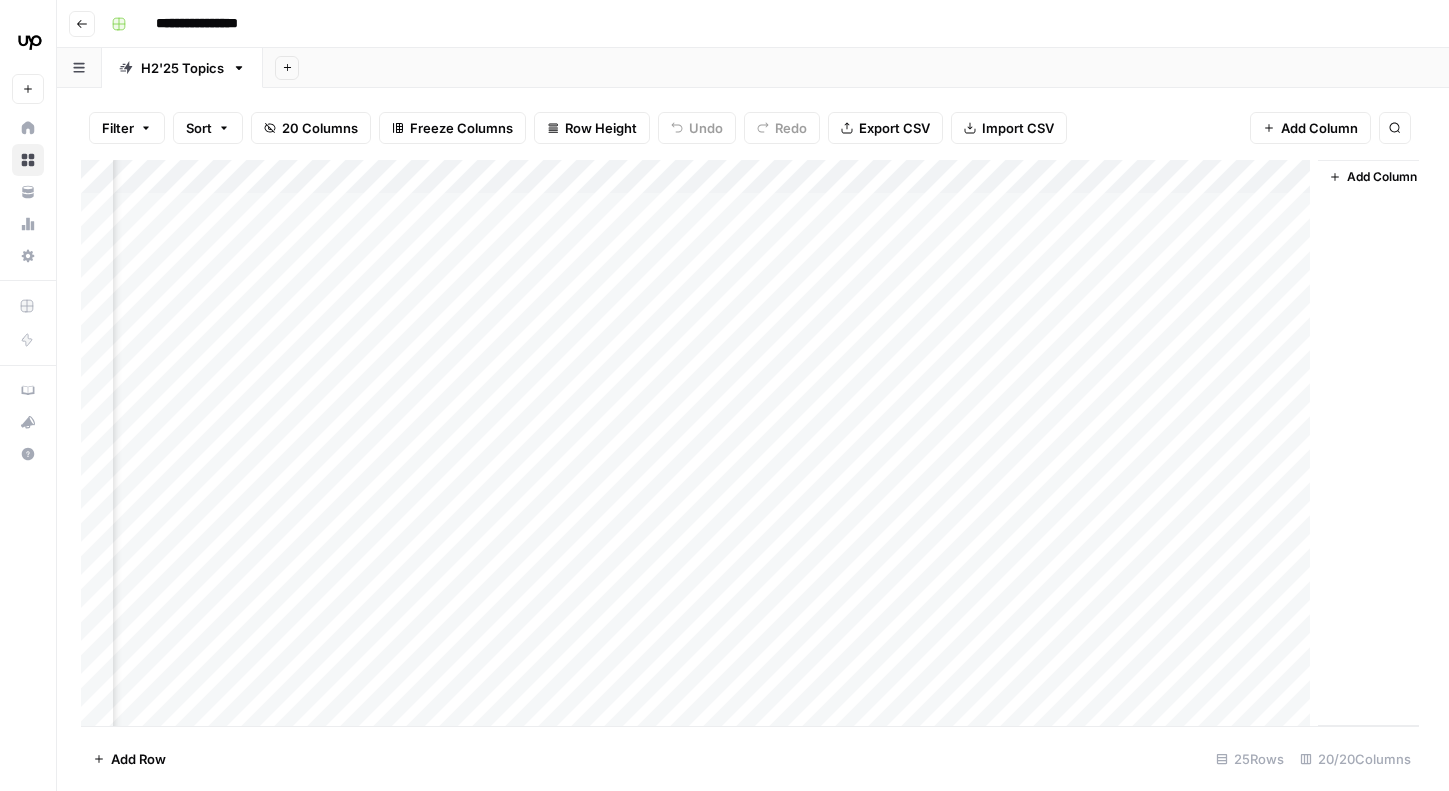 scroll, scrollTop: 0, scrollLeft: 2350, axis: horizontal 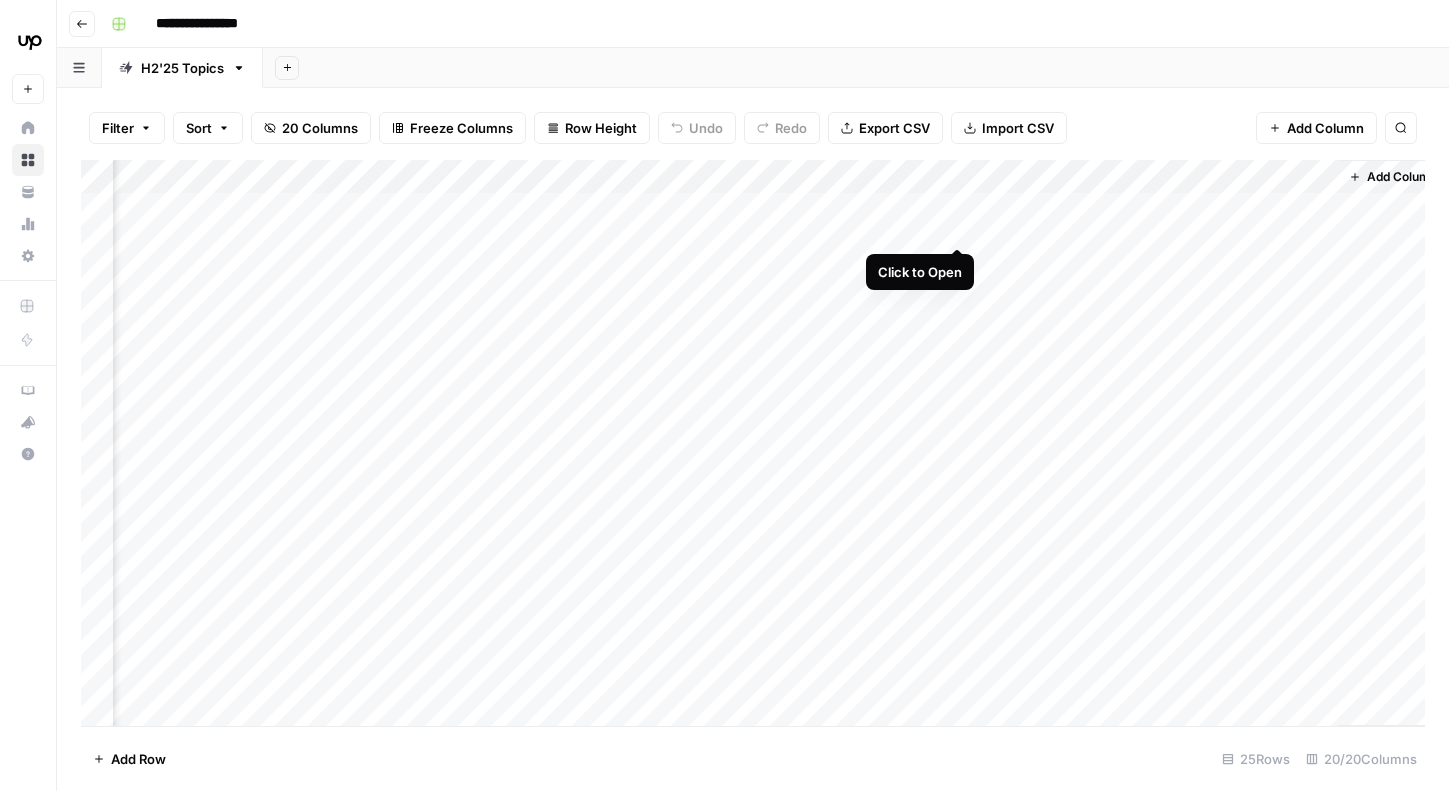 click on "Add Column" at bounding box center [753, 443] 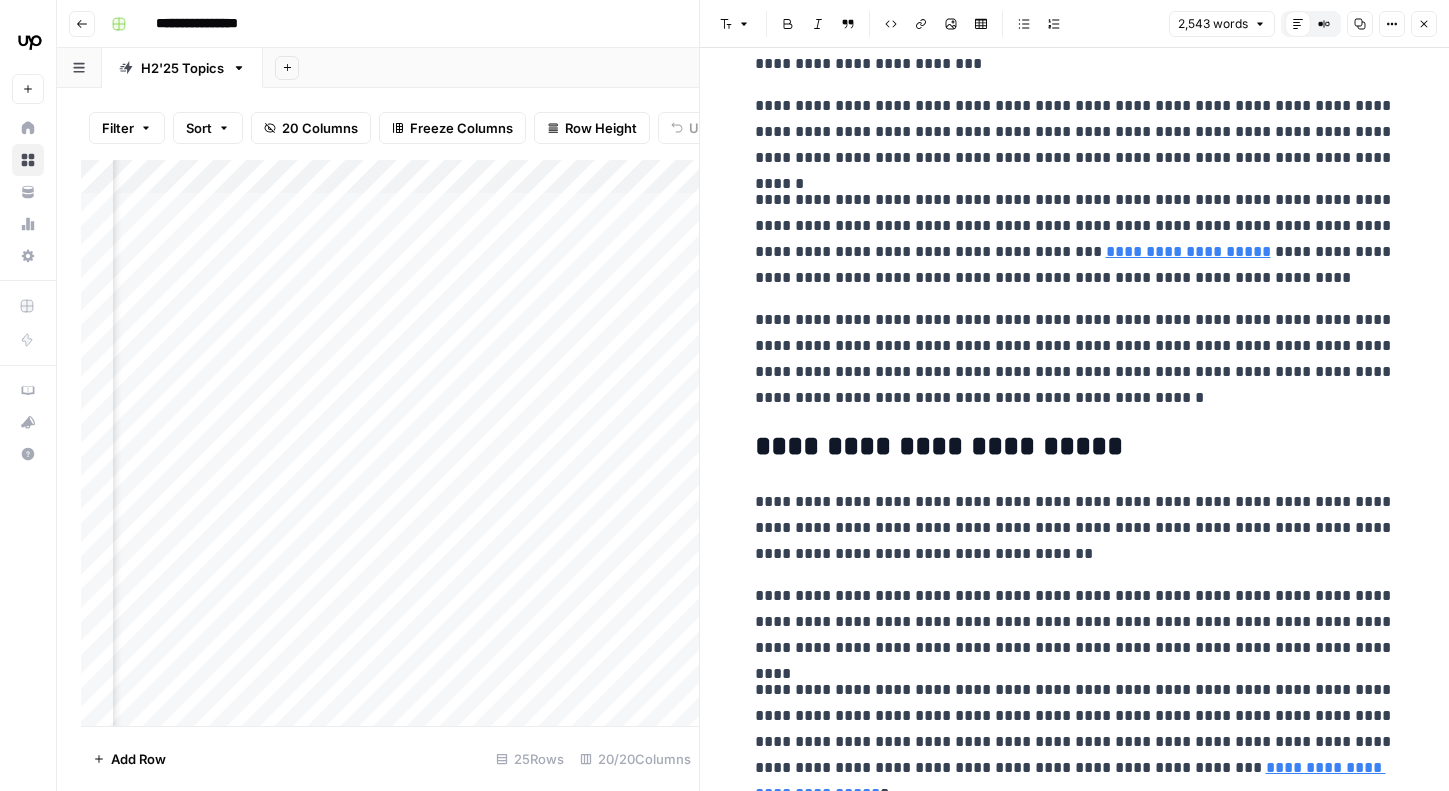 scroll, scrollTop: 0, scrollLeft: 0, axis: both 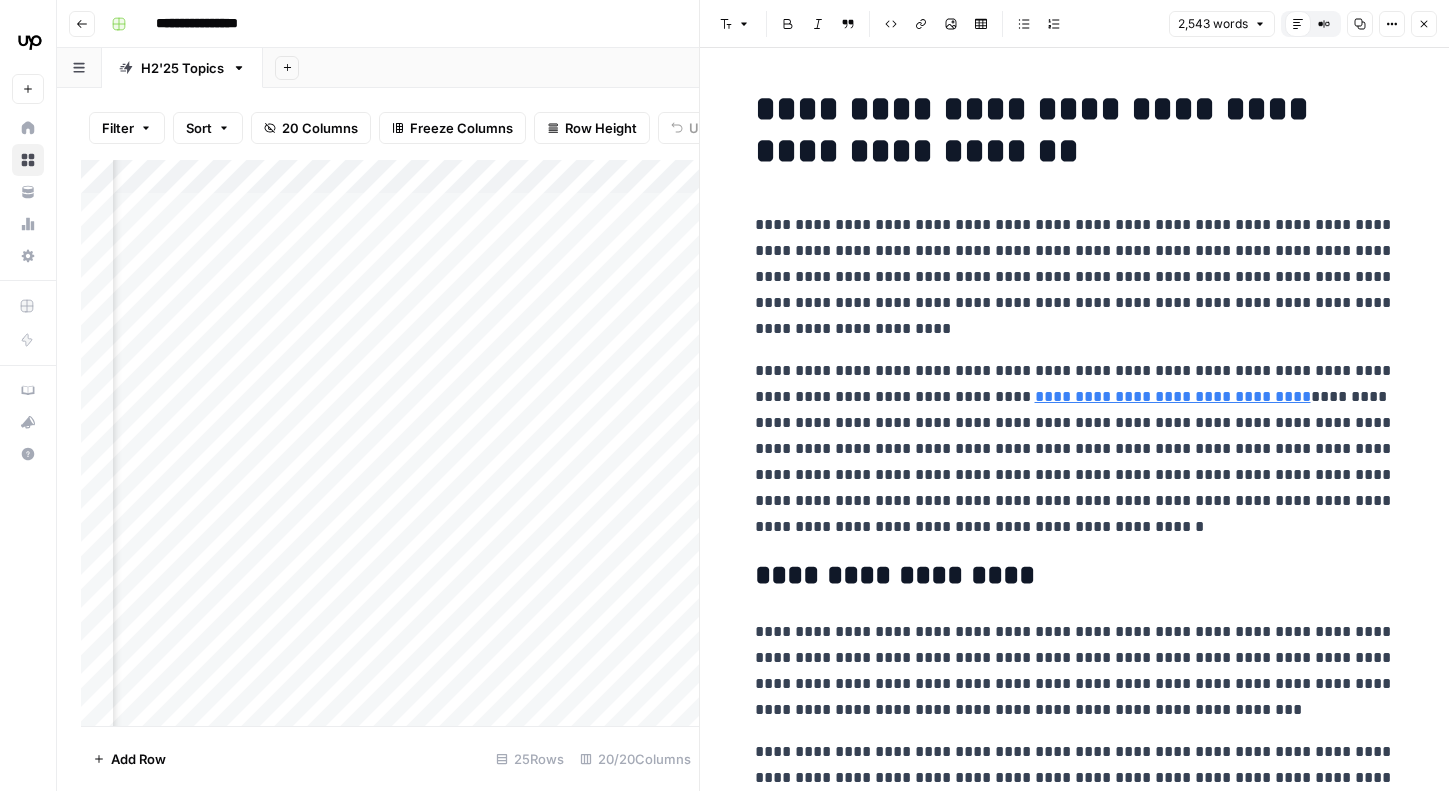 click on "Close" at bounding box center (1424, 24) 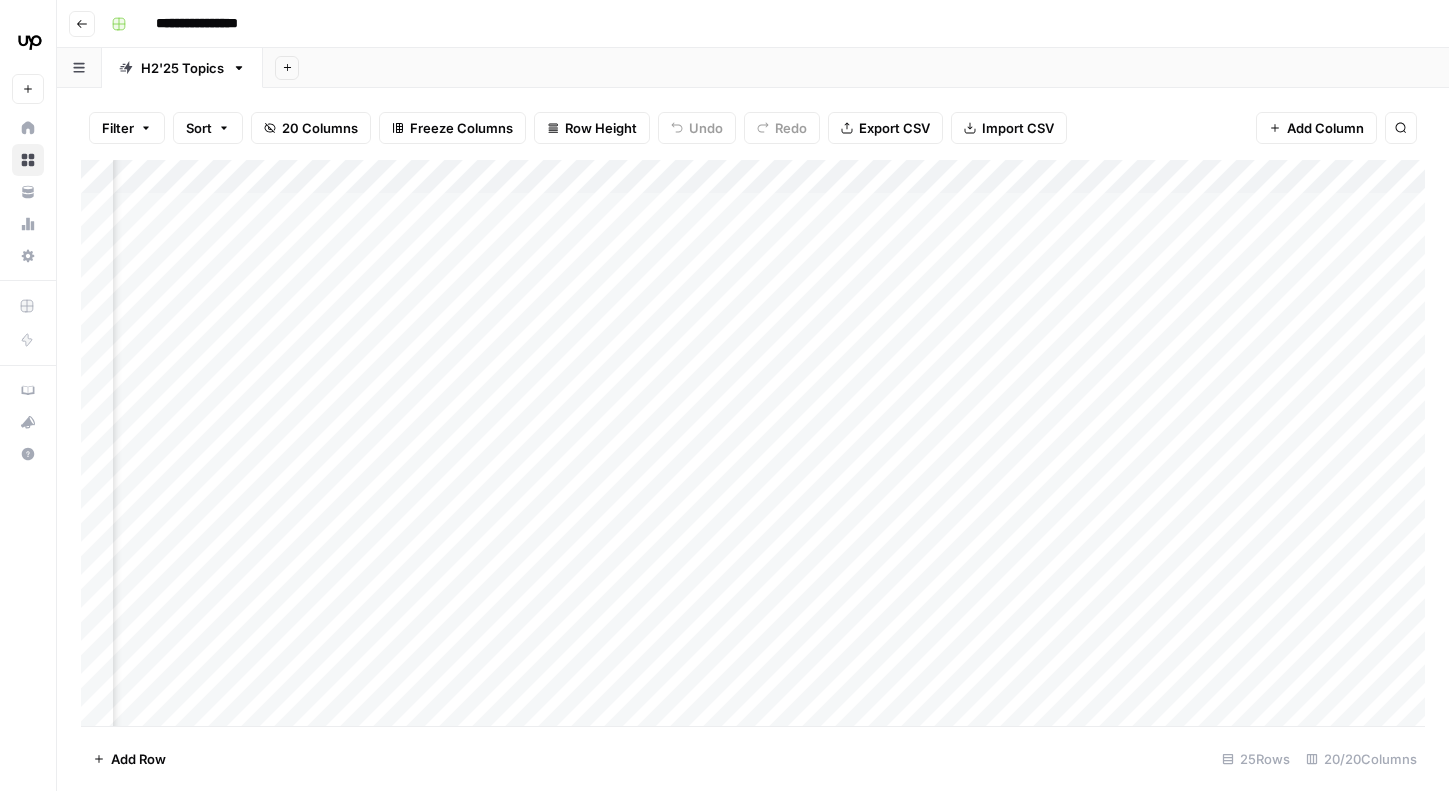 scroll, scrollTop: 0, scrollLeft: 1067, axis: horizontal 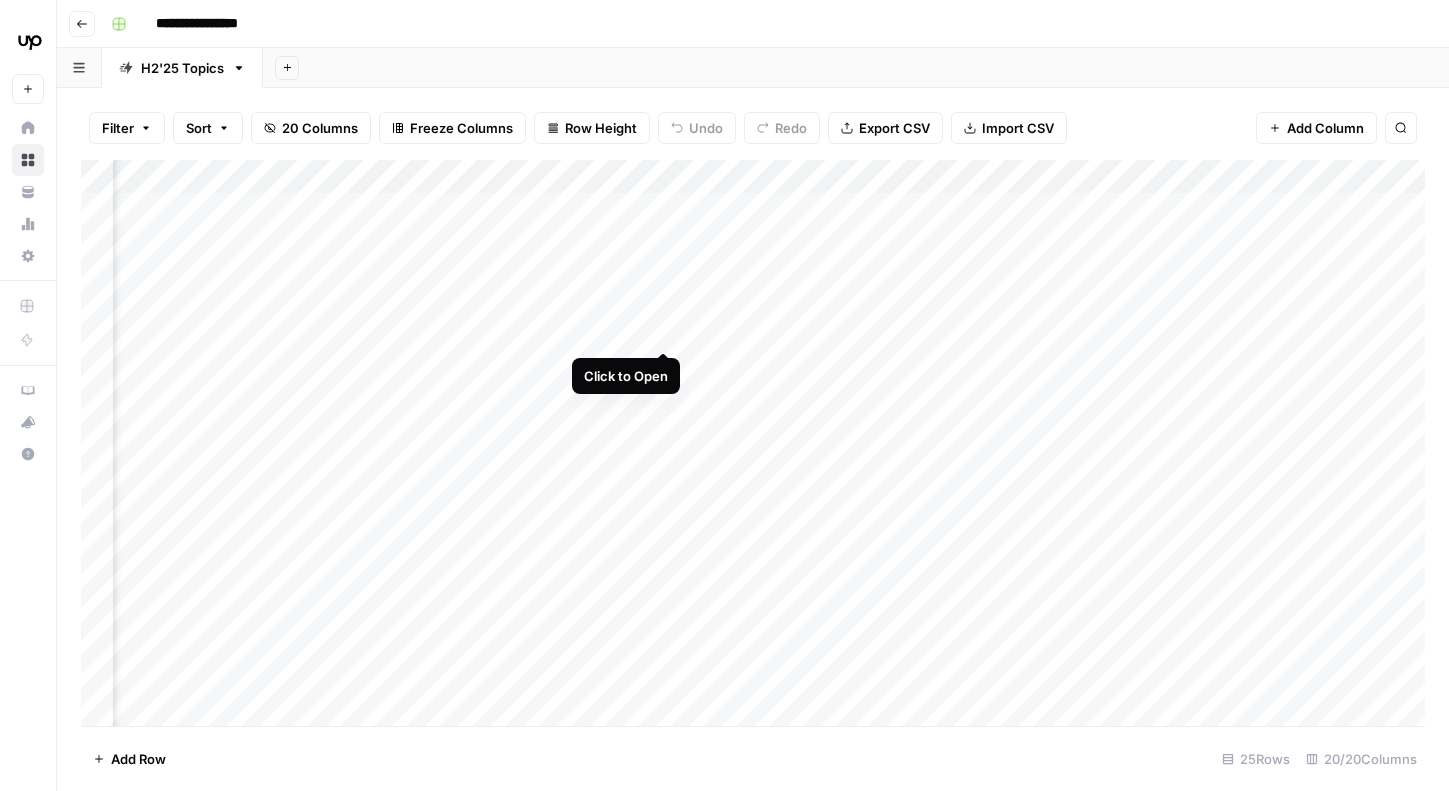 click on "Add Column" at bounding box center [753, 443] 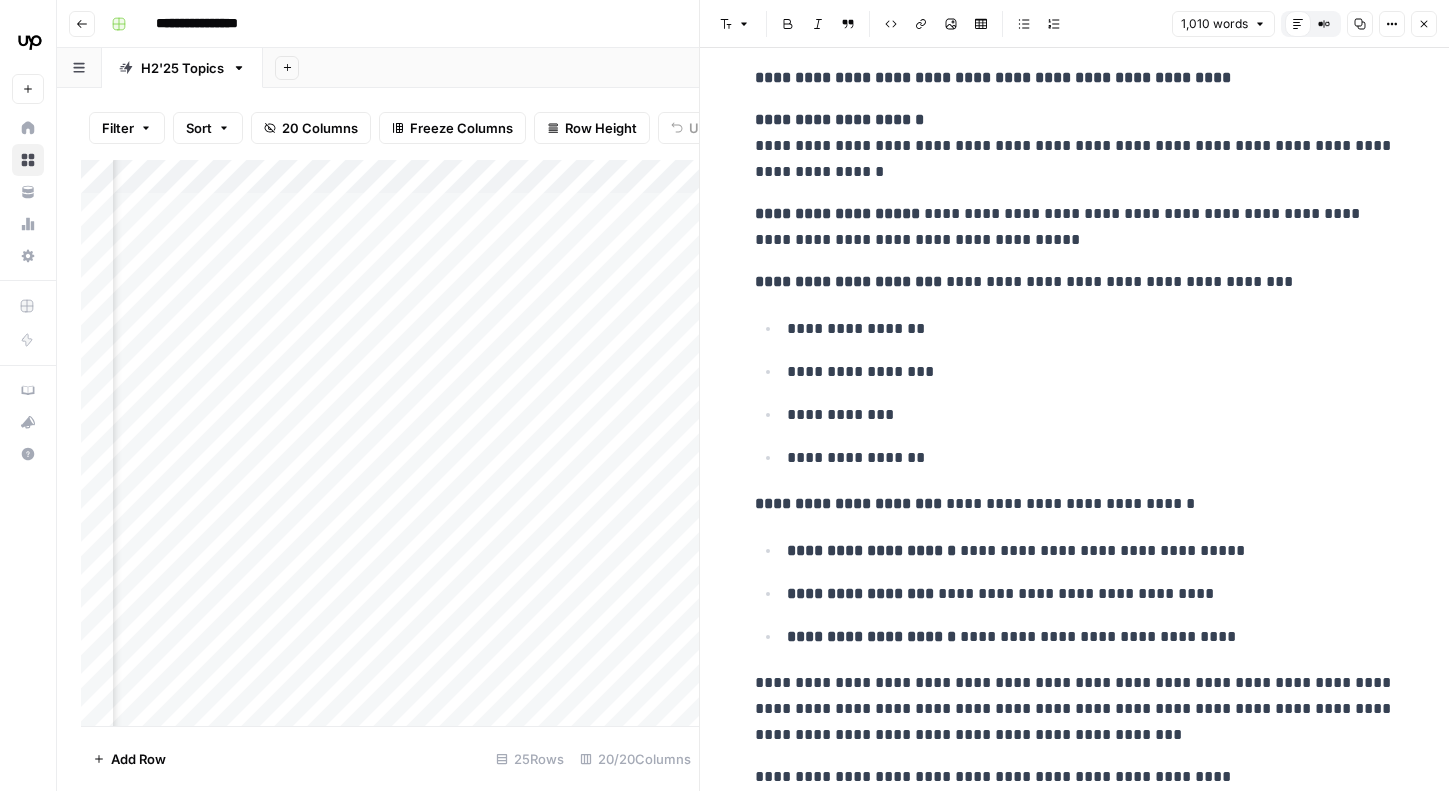 scroll, scrollTop: 4294, scrollLeft: 0, axis: vertical 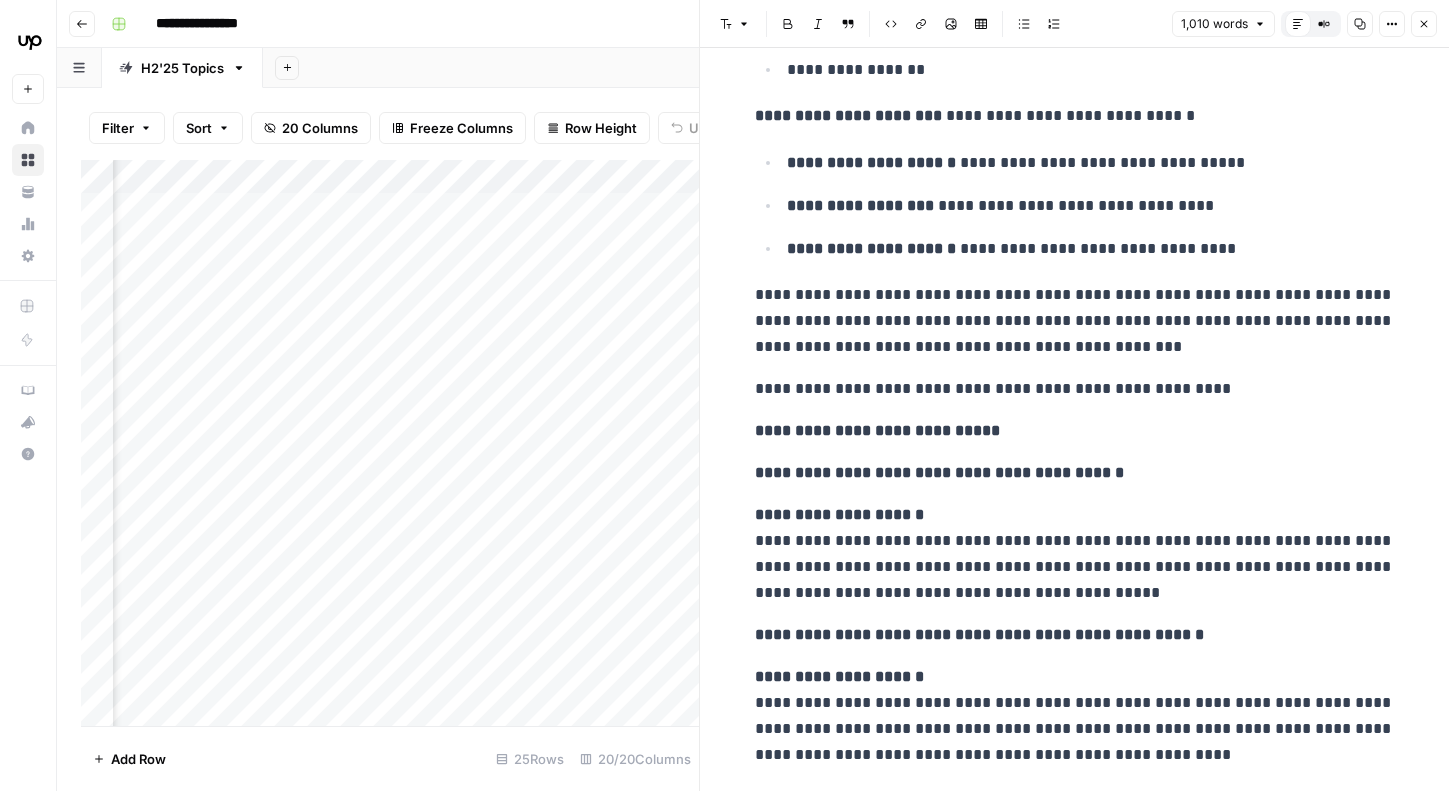 click 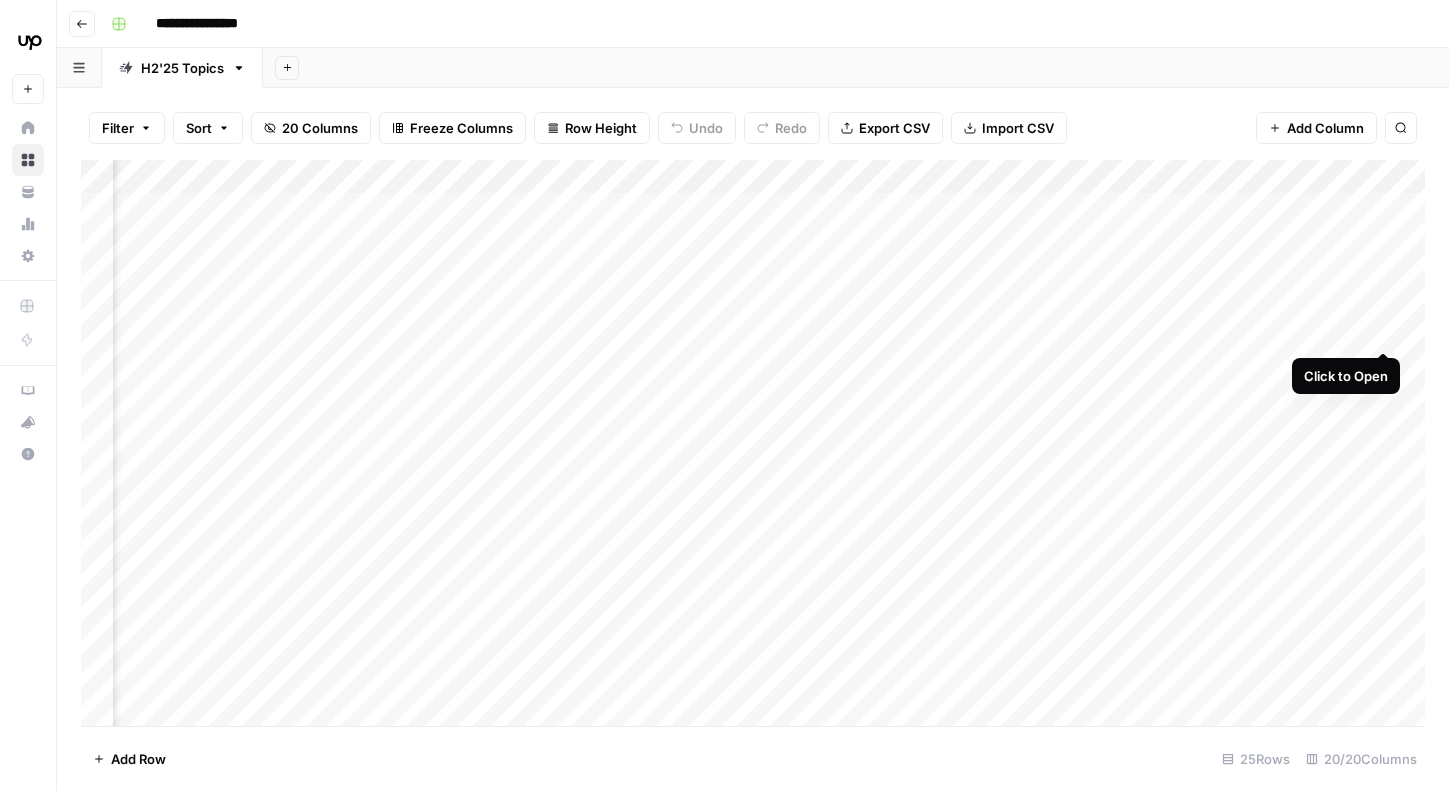 click on "Add Column" at bounding box center (753, 443) 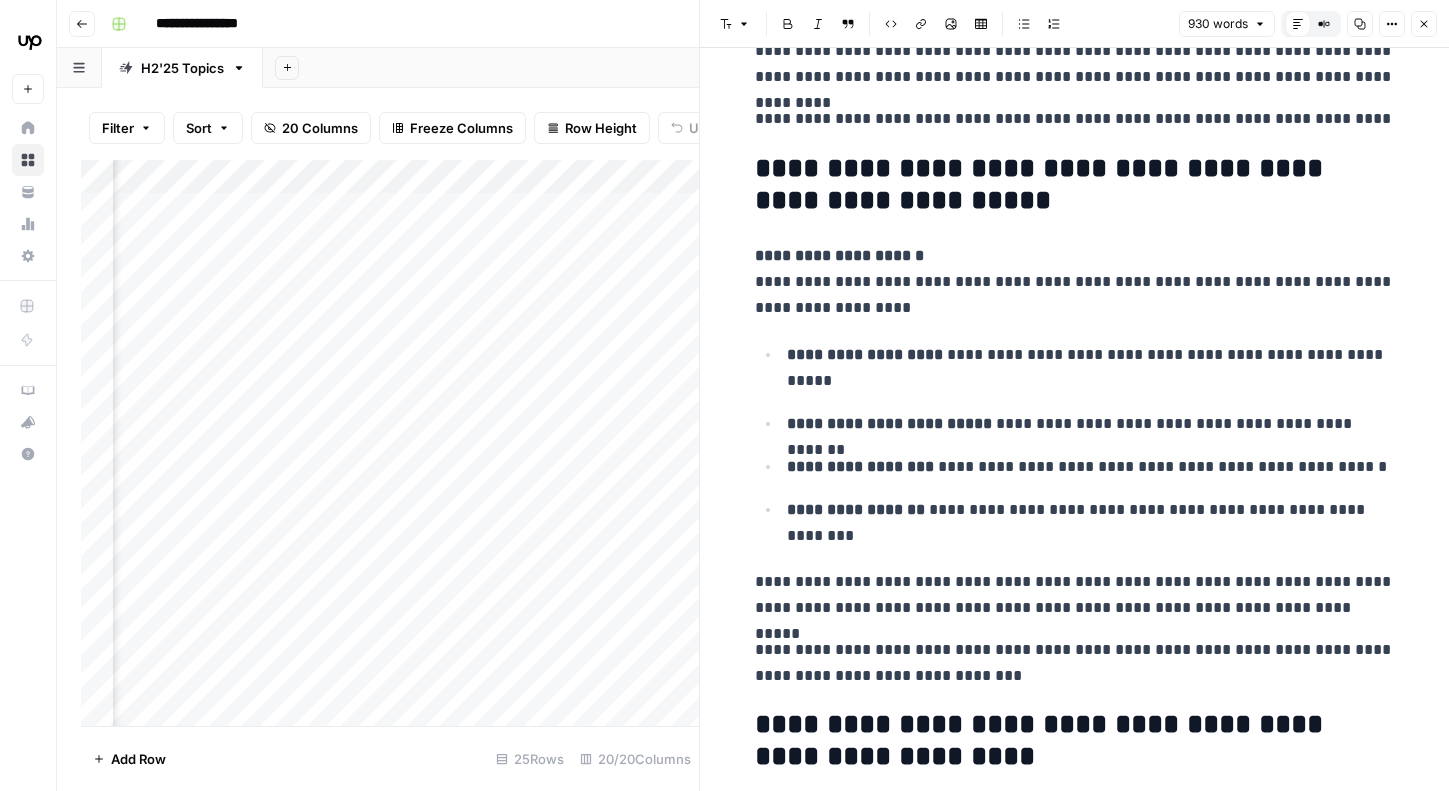 scroll, scrollTop: 2995, scrollLeft: 0, axis: vertical 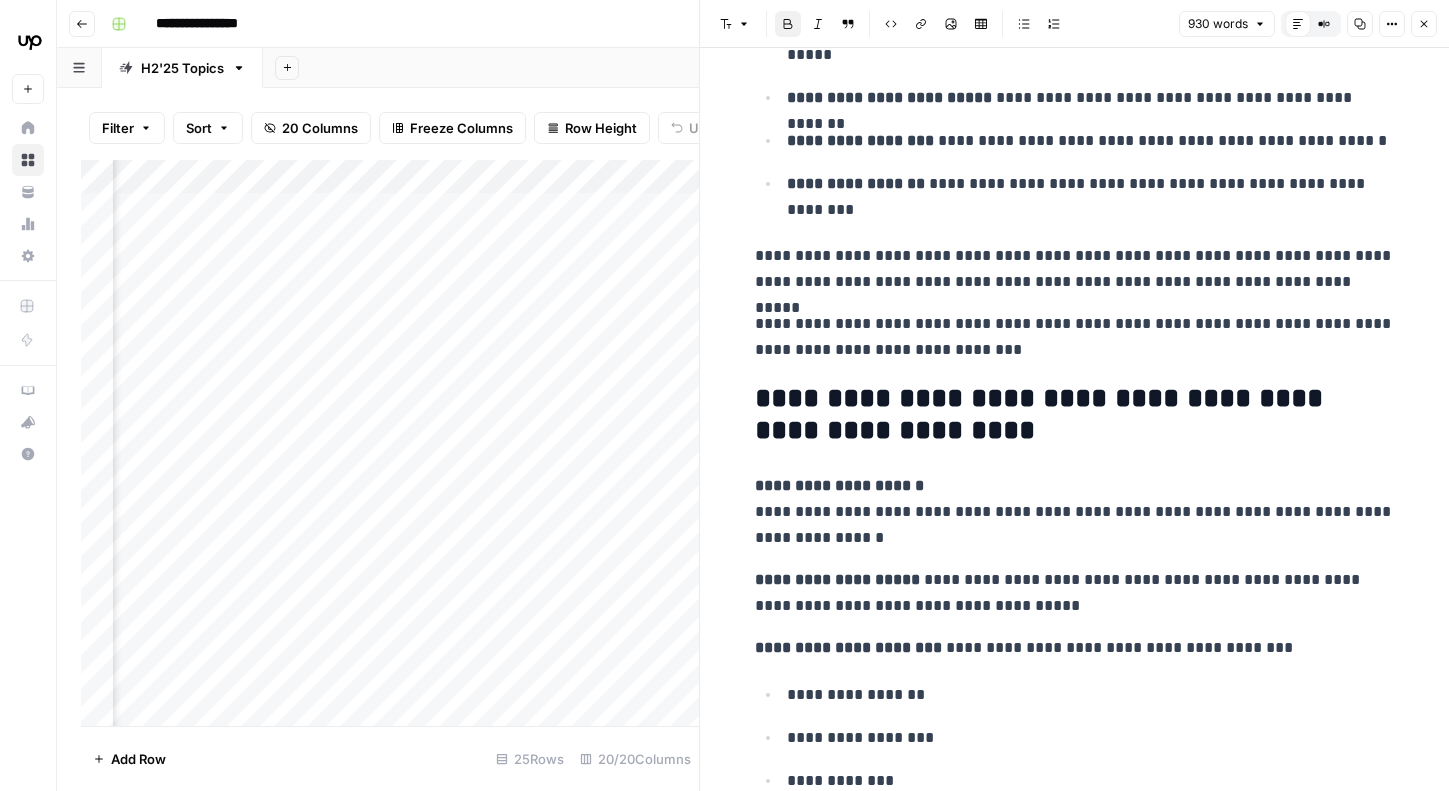 click on "**********" at bounding box center [1075, 512] 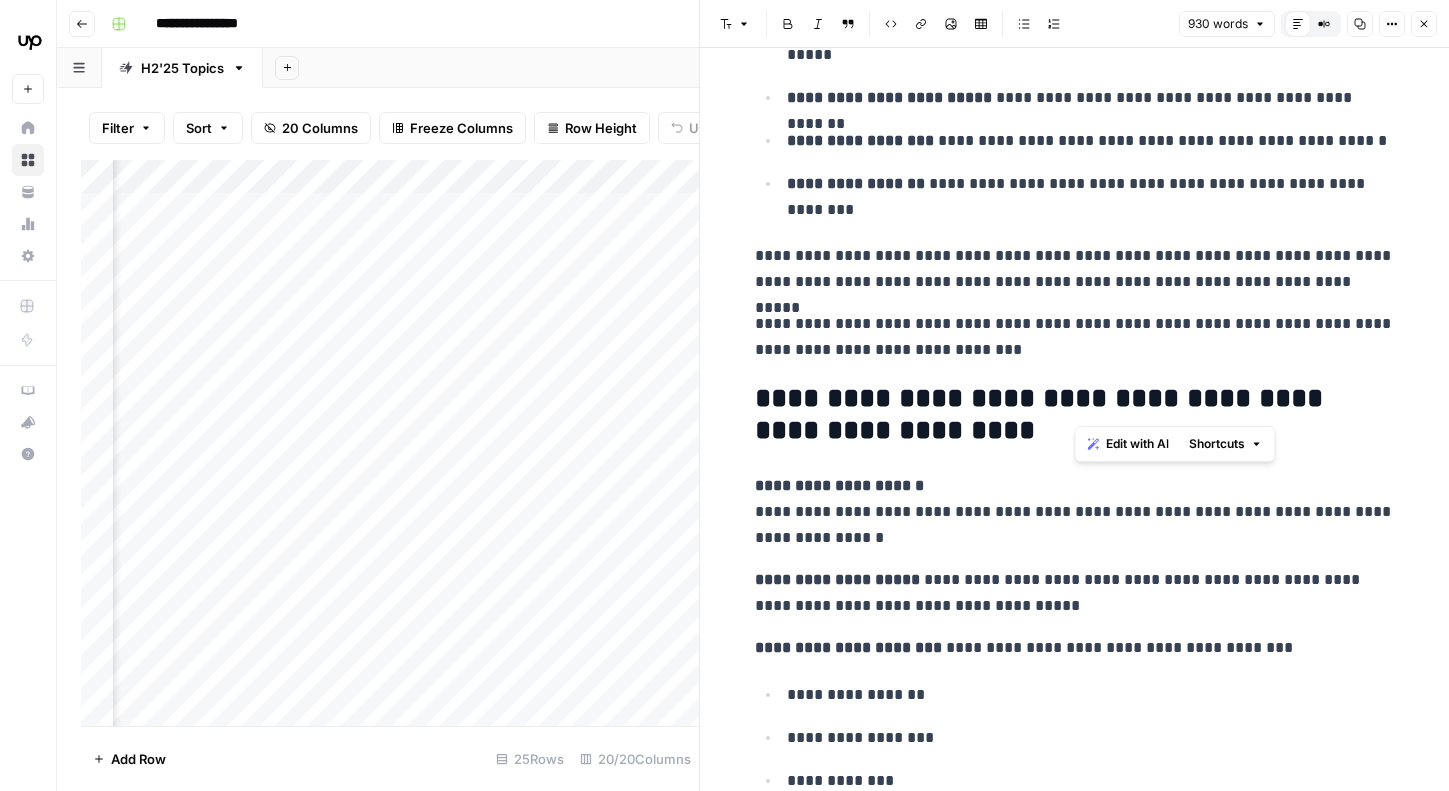 drag, startPoint x: 1082, startPoint y: 397, endPoint x: 1141, endPoint y: 415, distance: 61.68468 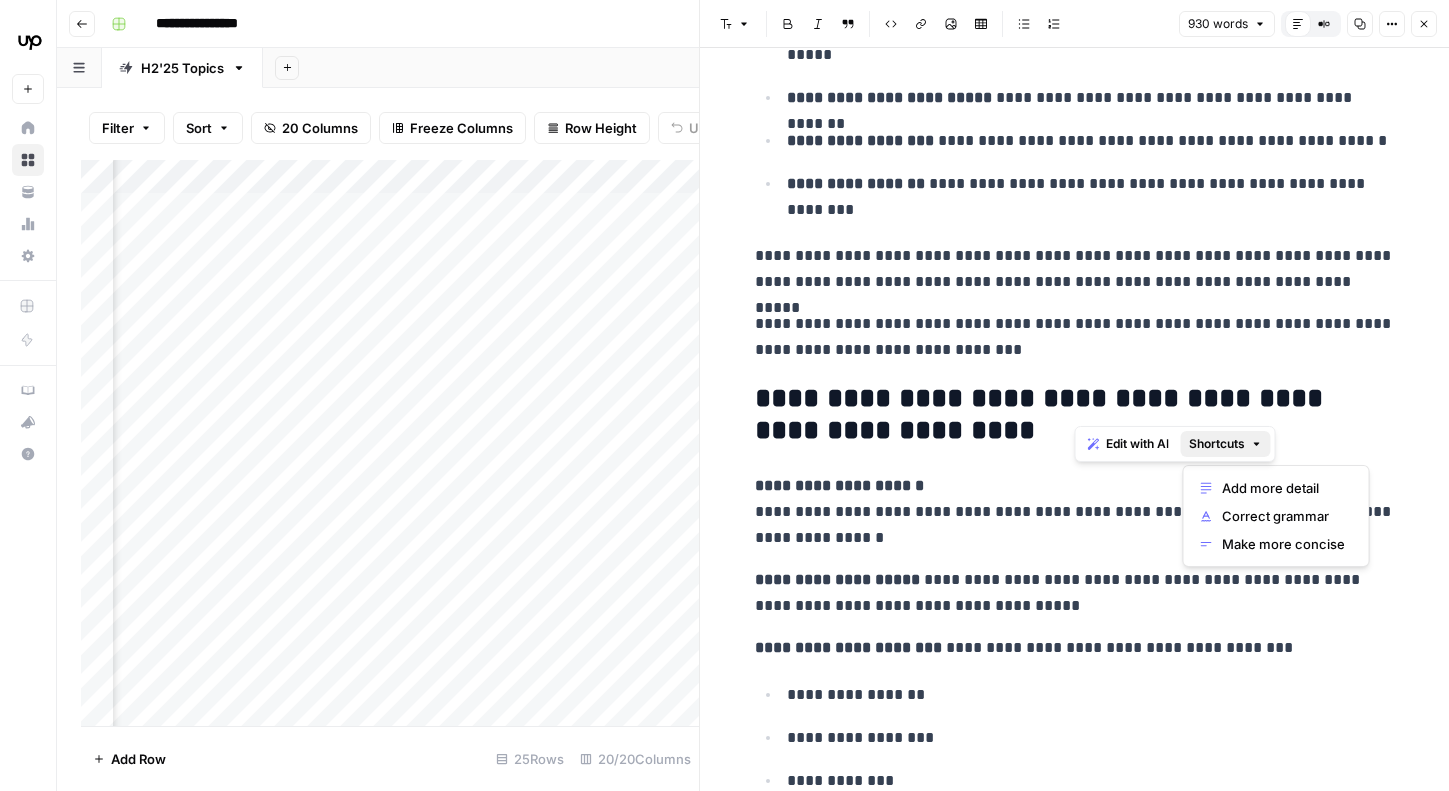 click on "**********" at bounding box center (1075, 337) 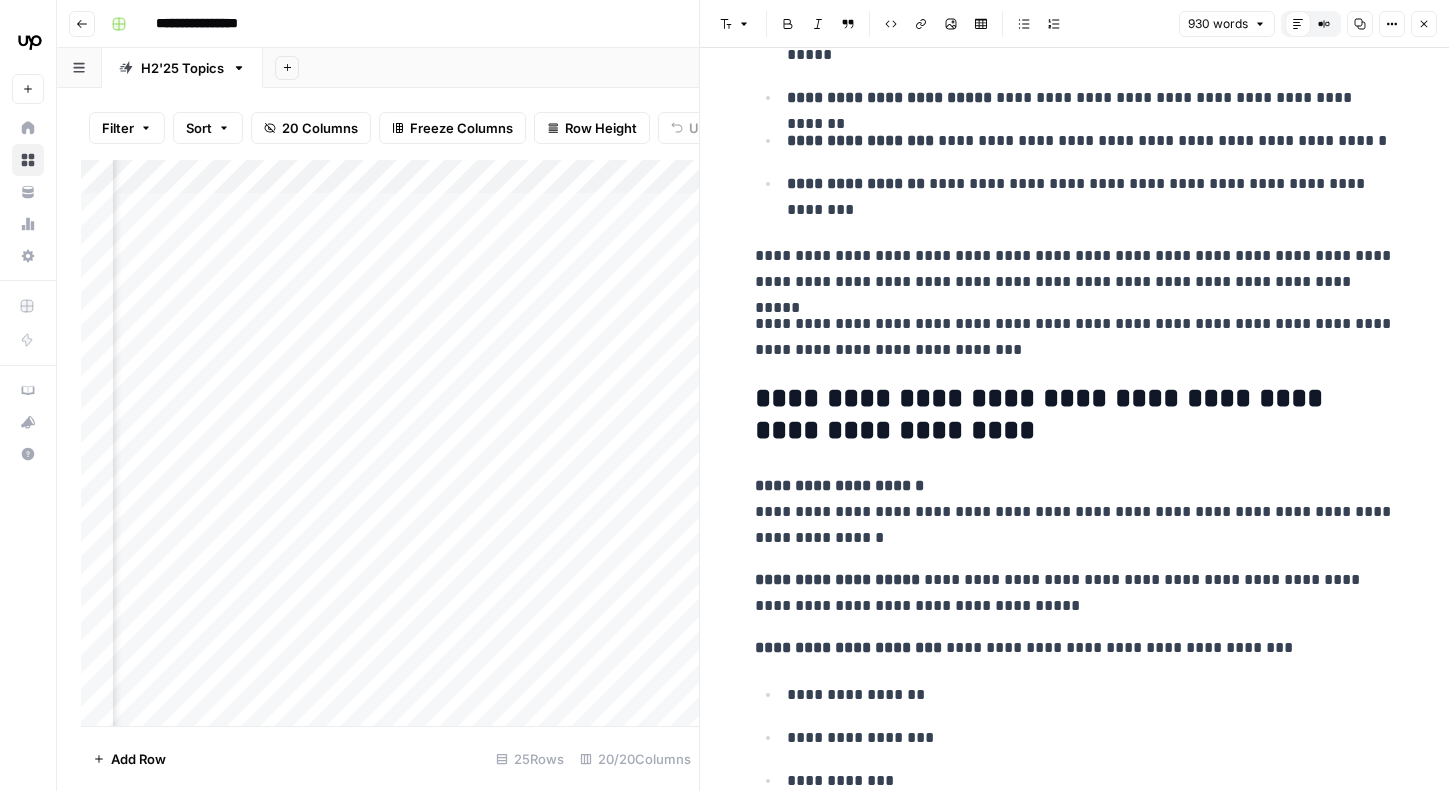 click on "**********" at bounding box center [1075, 415] 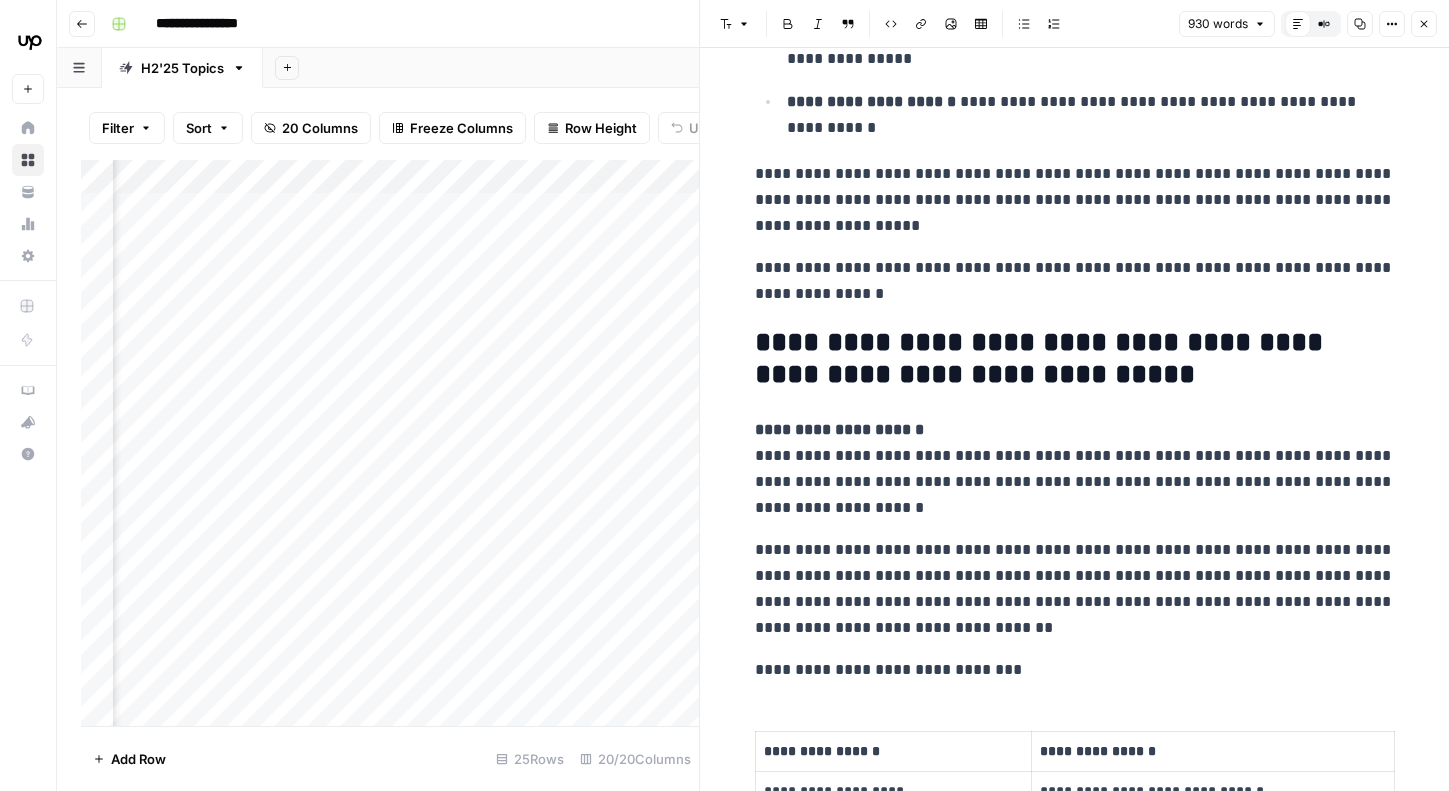 scroll, scrollTop: 885, scrollLeft: 0, axis: vertical 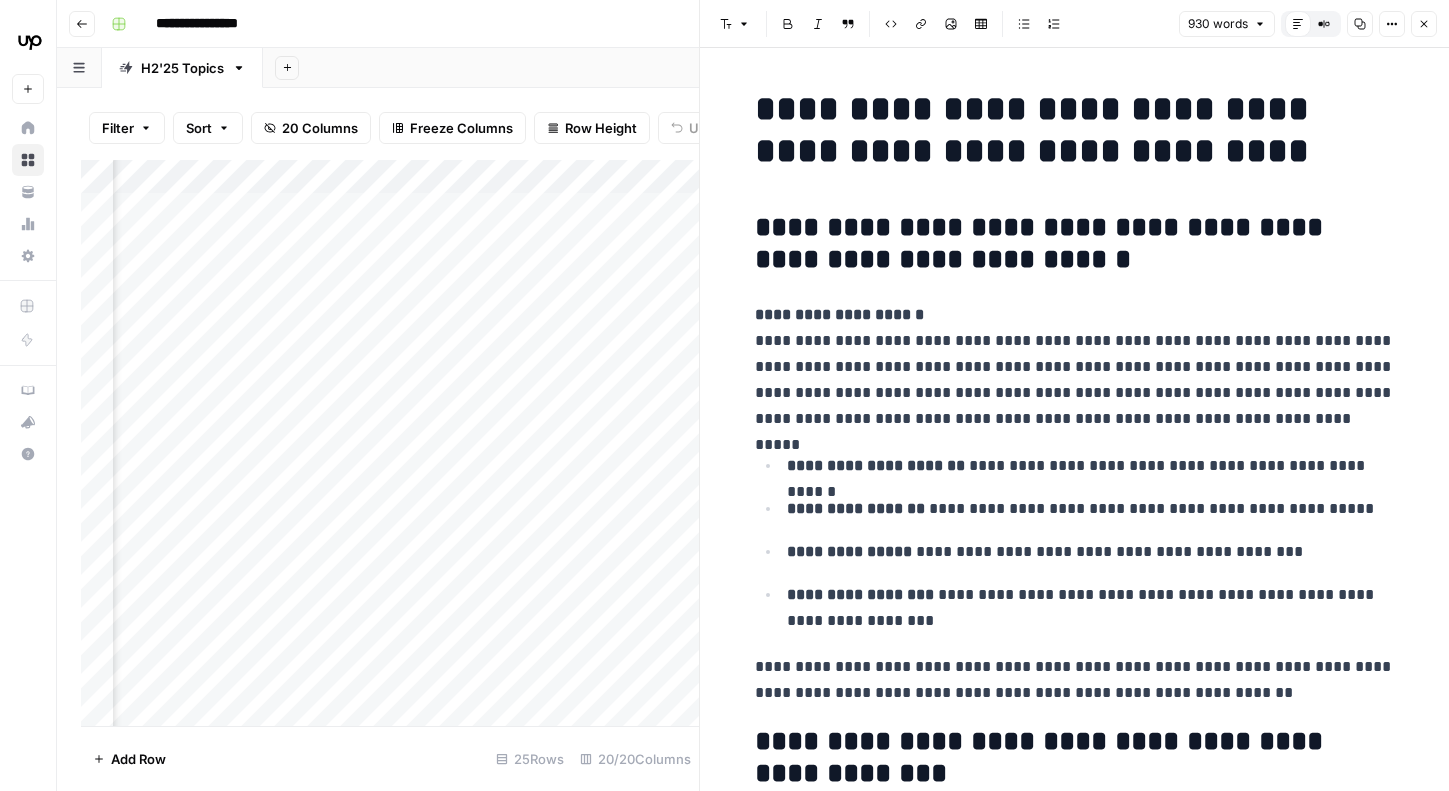 click 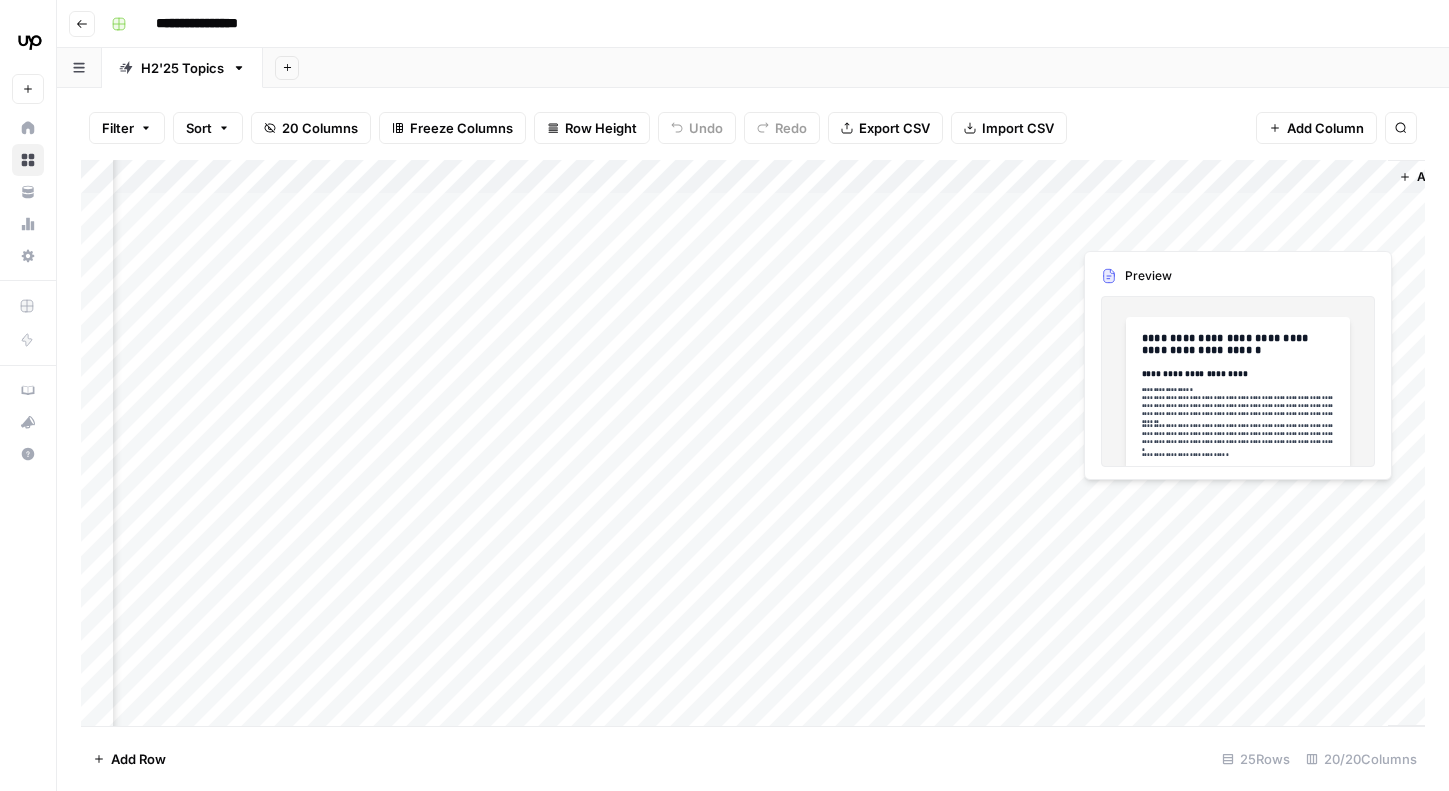 scroll, scrollTop: 0, scrollLeft: 2374, axis: horizontal 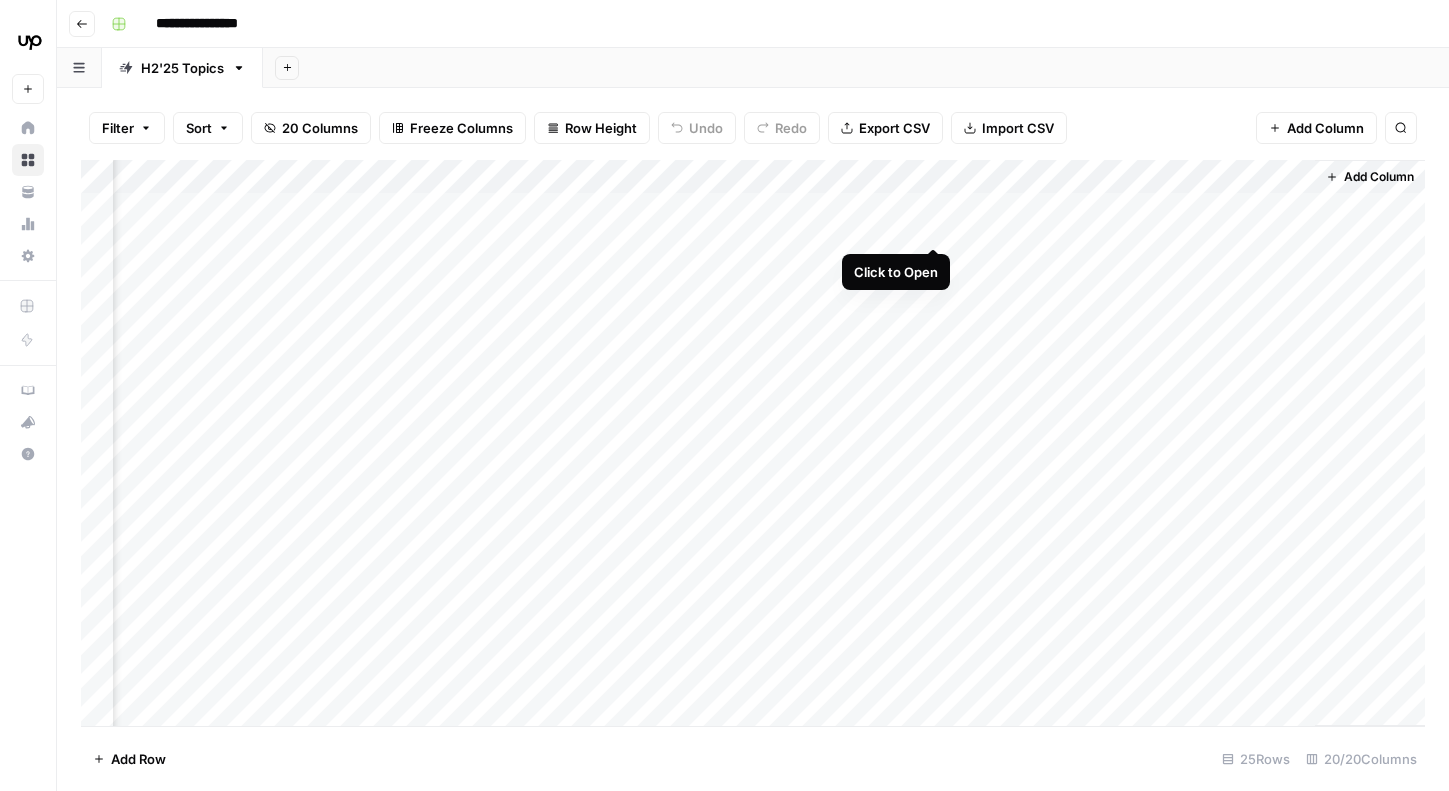 click on "Add Column" at bounding box center (753, 443) 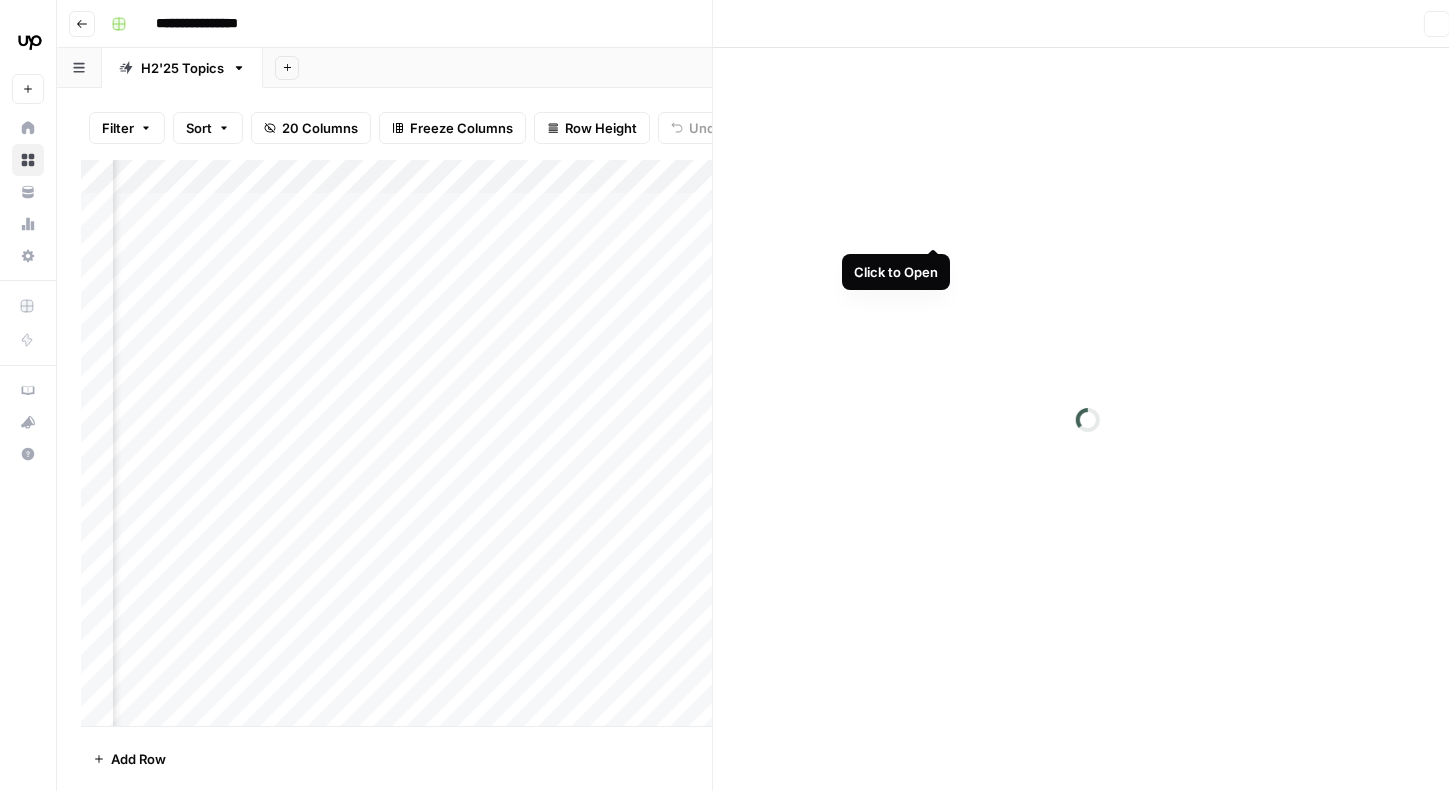 scroll, scrollTop: 0, scrollLeft: 2356, axis: horizontal 